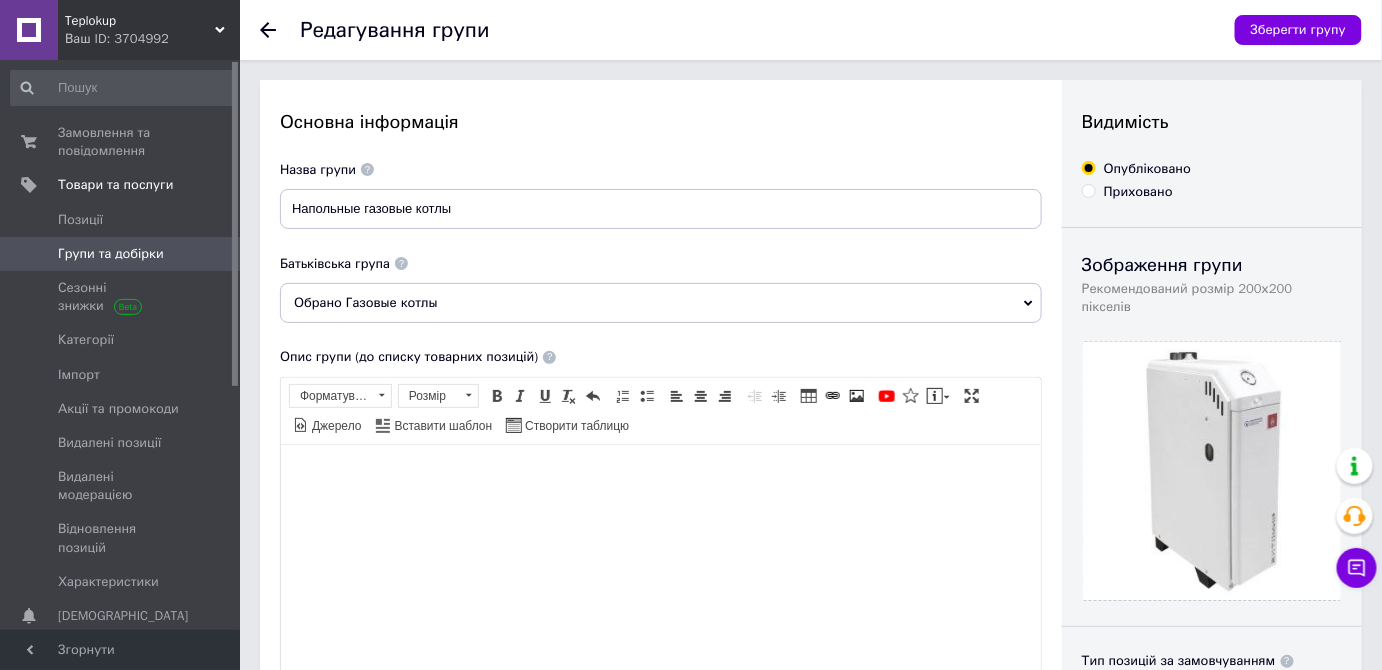 scroll, scrollTop: 0, scrollLeft: 0, axis: both 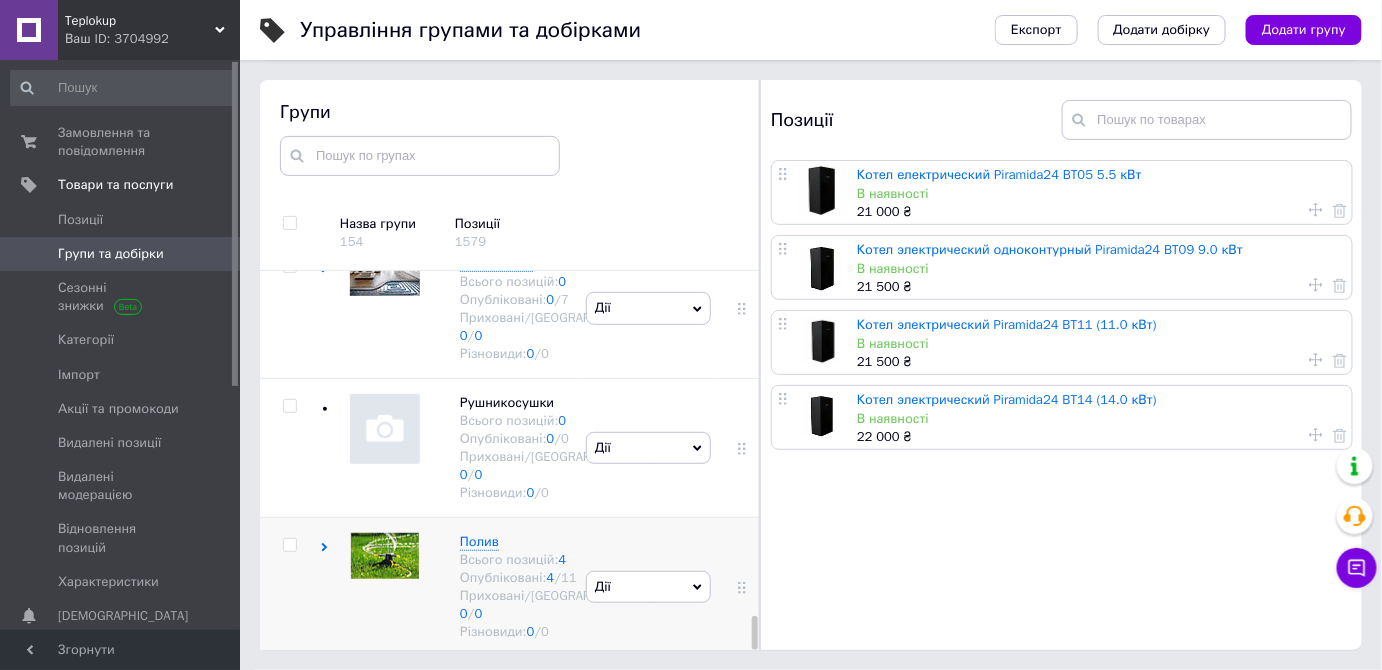 click at bounding box center (380, 587) 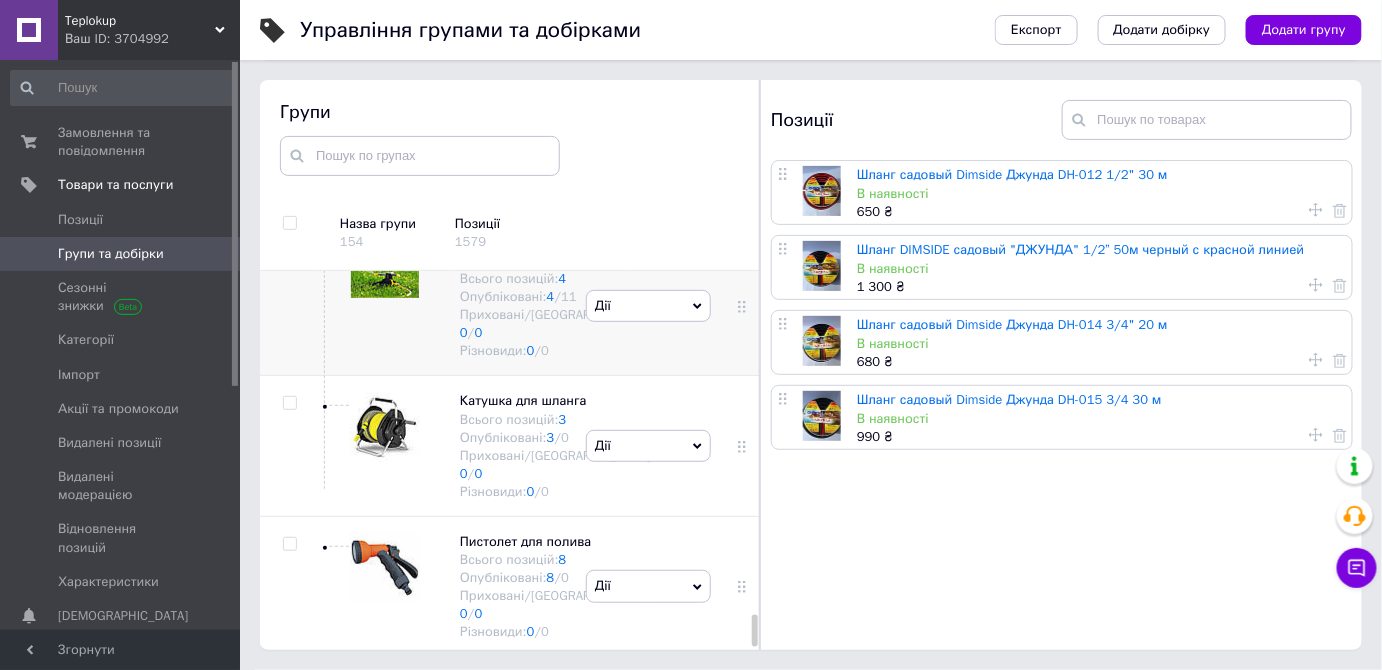 scroll, scrollTop: 4064, scrollLeft: 0, axis: vertical 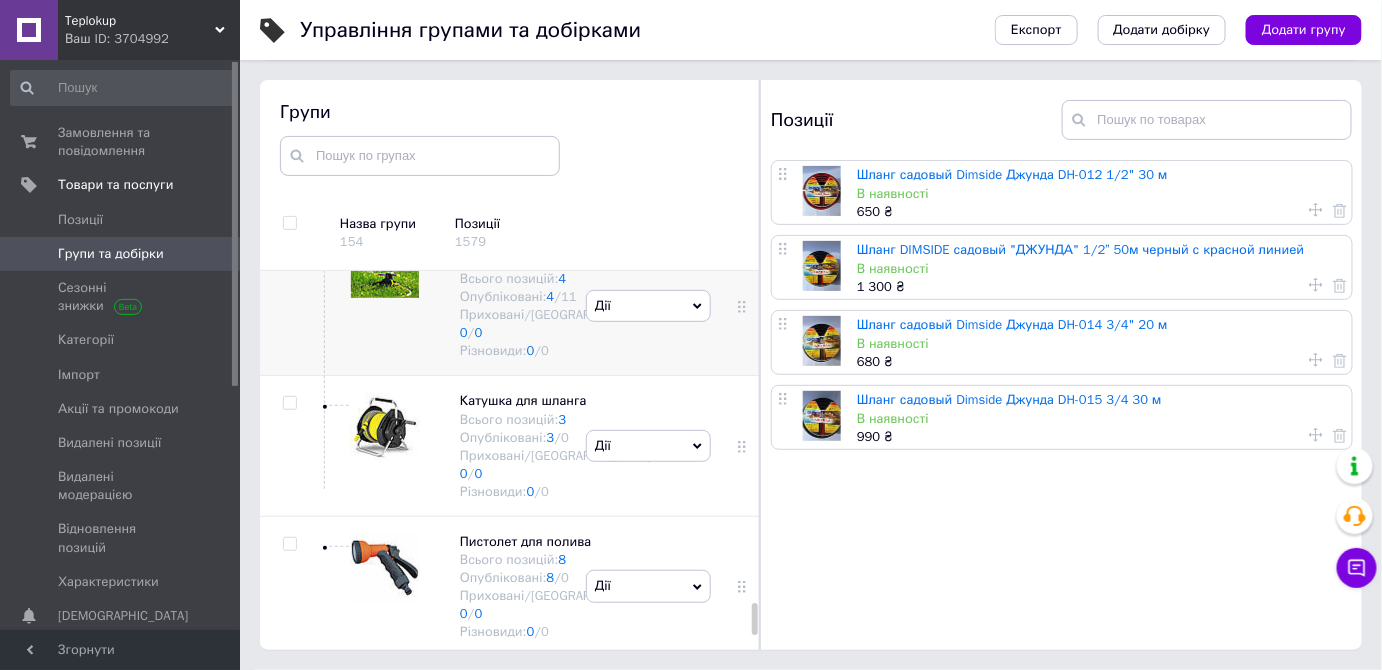 click on "Дії" at bounding box center [648, 306] 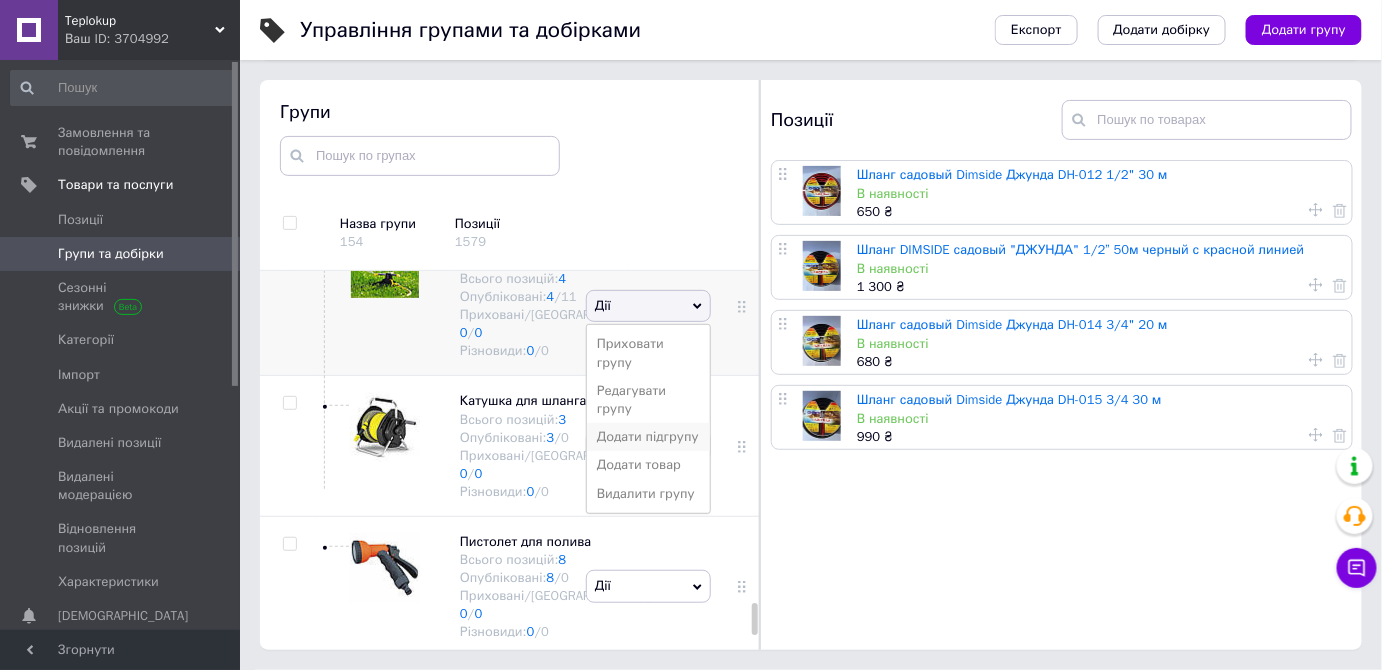 click on "Додати підгрупу" at bounding box center [648, 437] 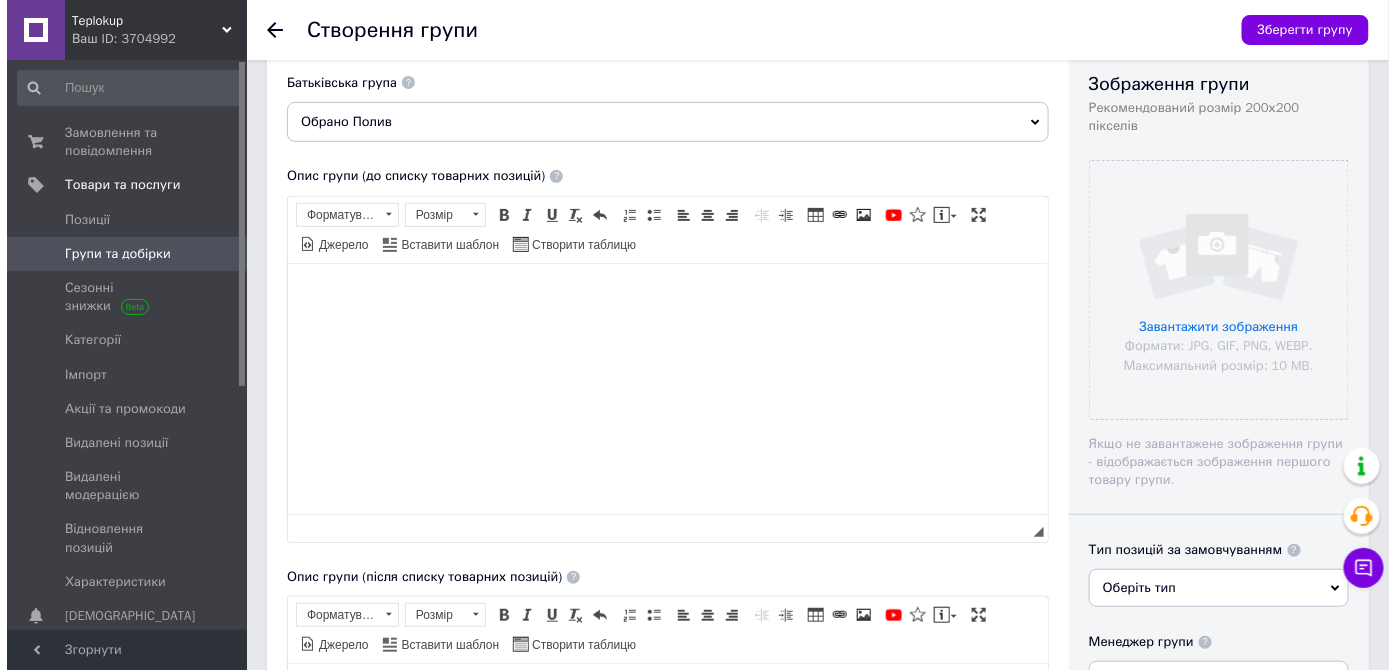 scroll, scrollTop: 727, scrollLeft: 0, axis: vertical 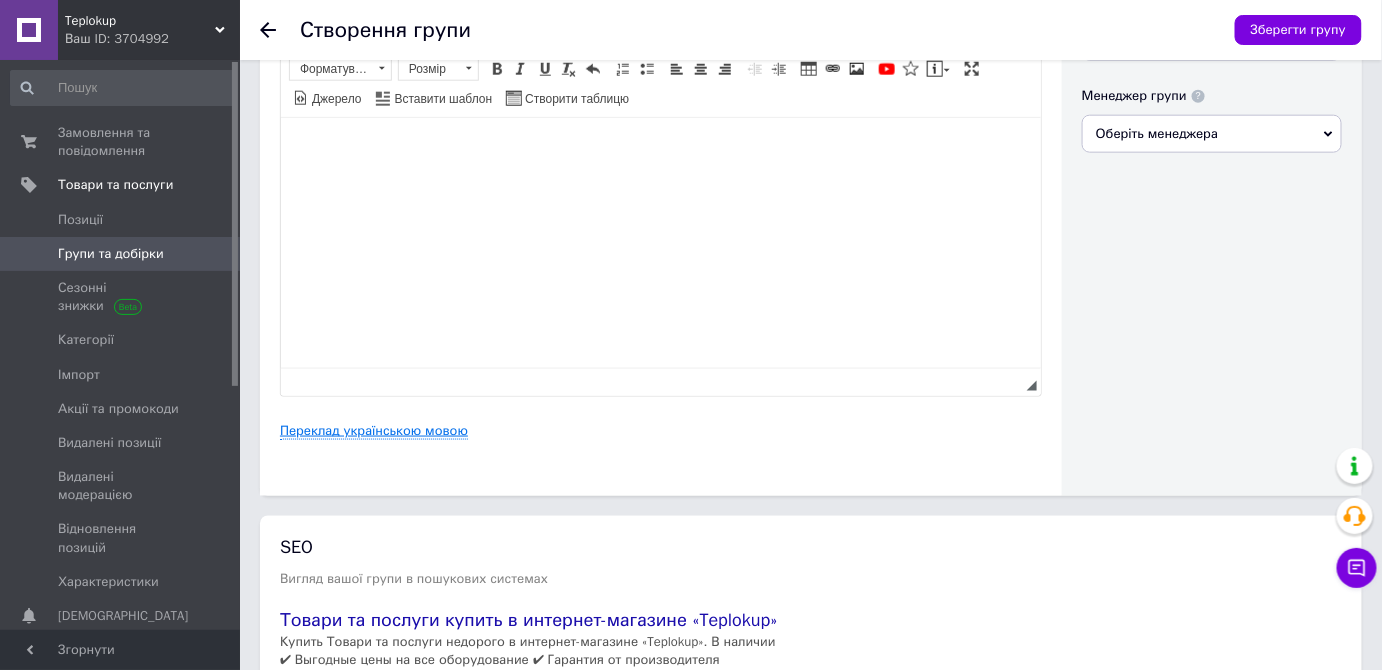 click on "Переклад українською мовою" at bounding box center [374, 431] 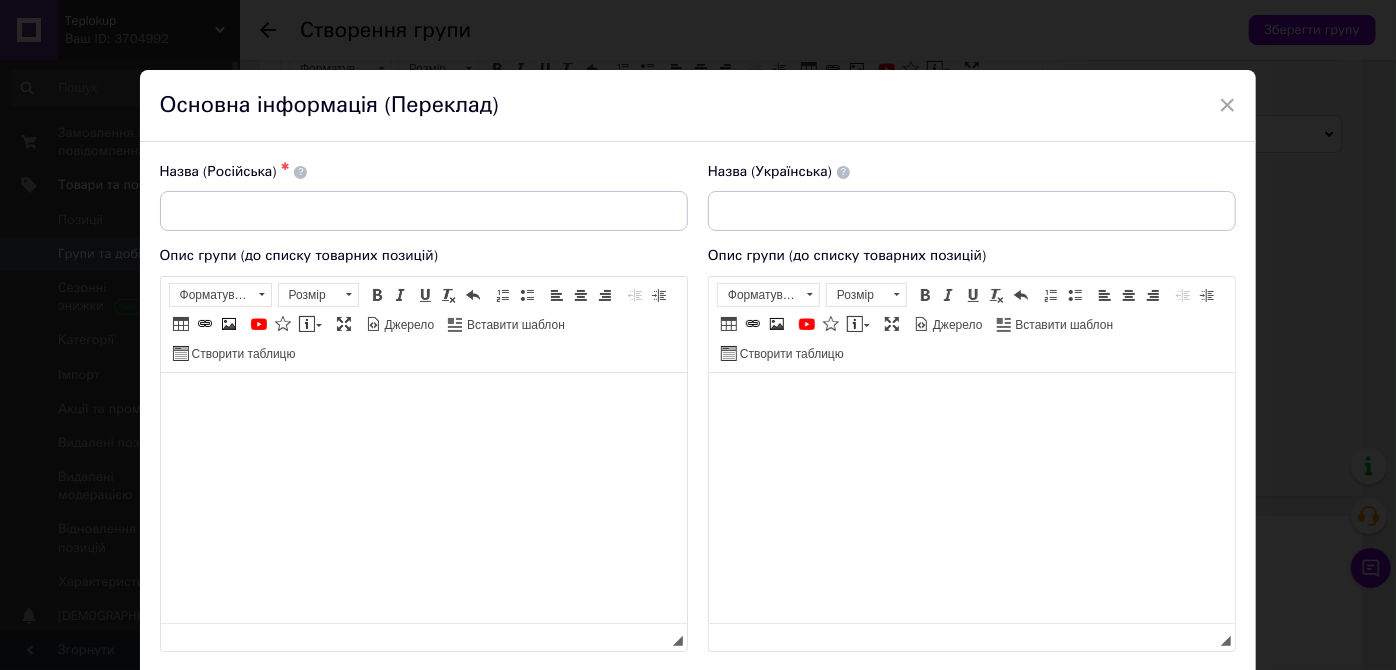 scroll, scrollTop: 0, scrollLeft: 0, axis: both 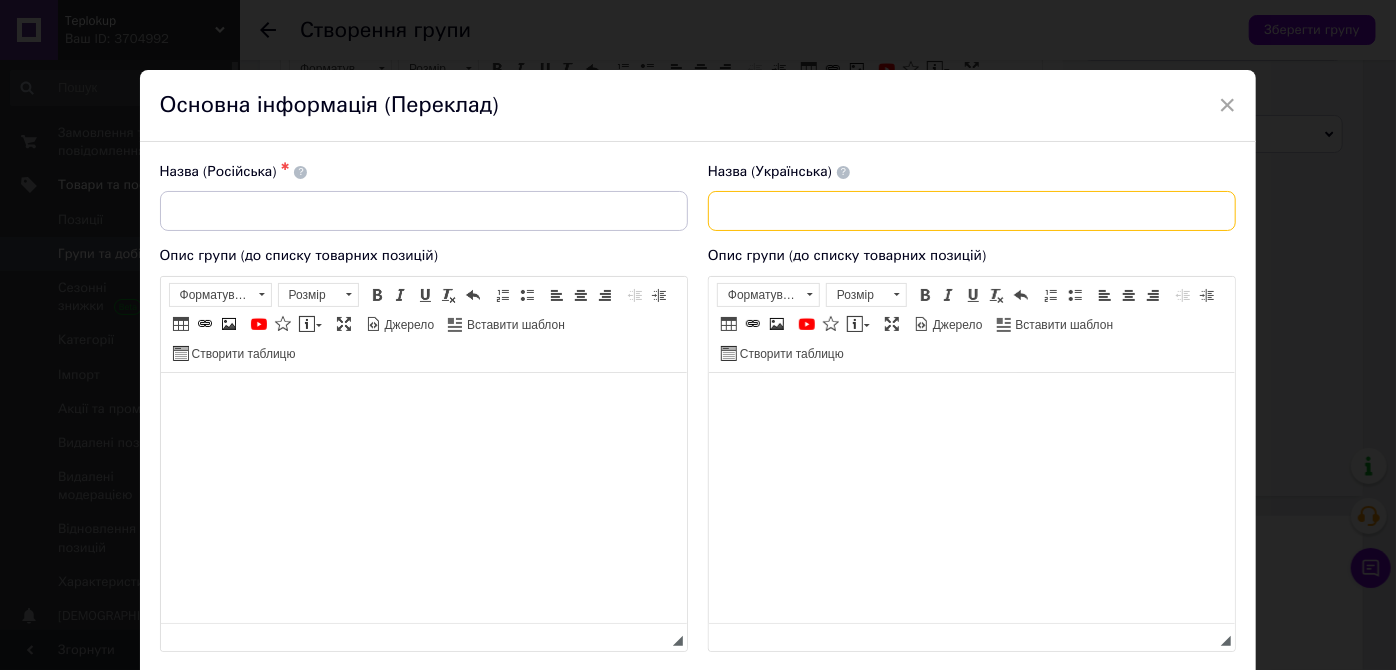 click at bounding box center (972, 211) 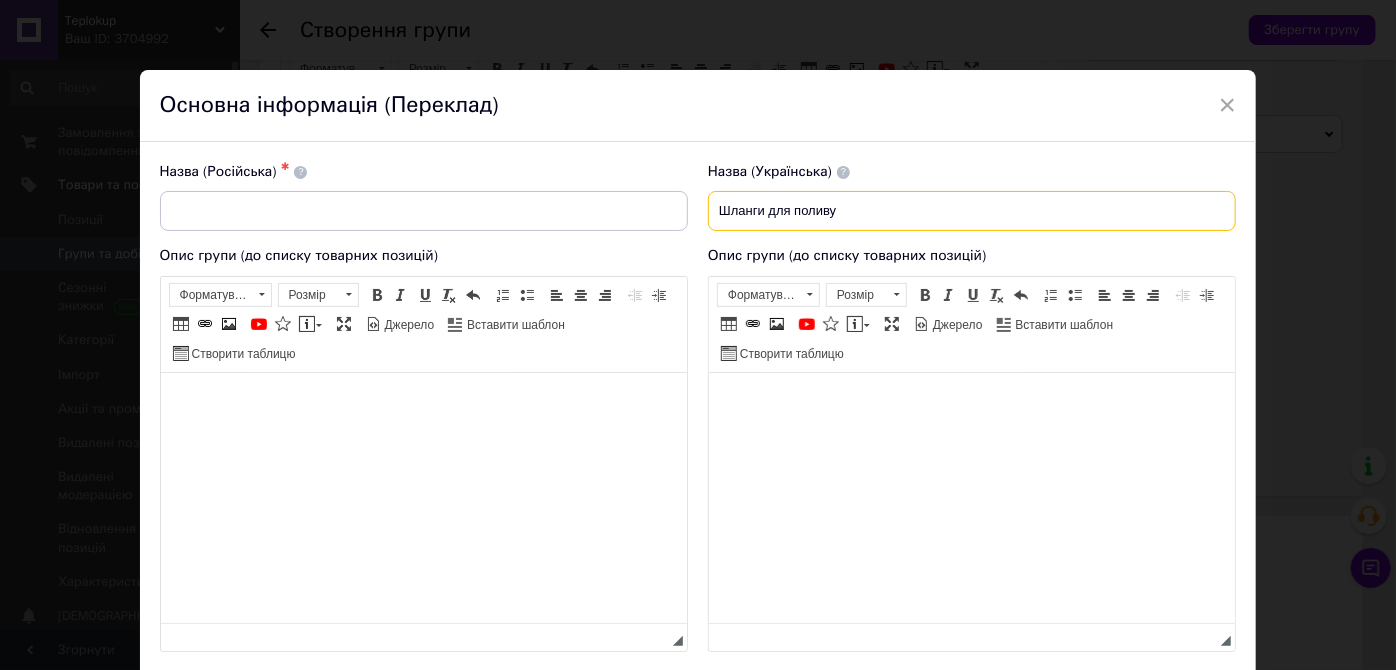 drag, startPoint x: 840, startPoint y: 212, endPoint x: 704, endPoint y: 216, distance: 136.0588 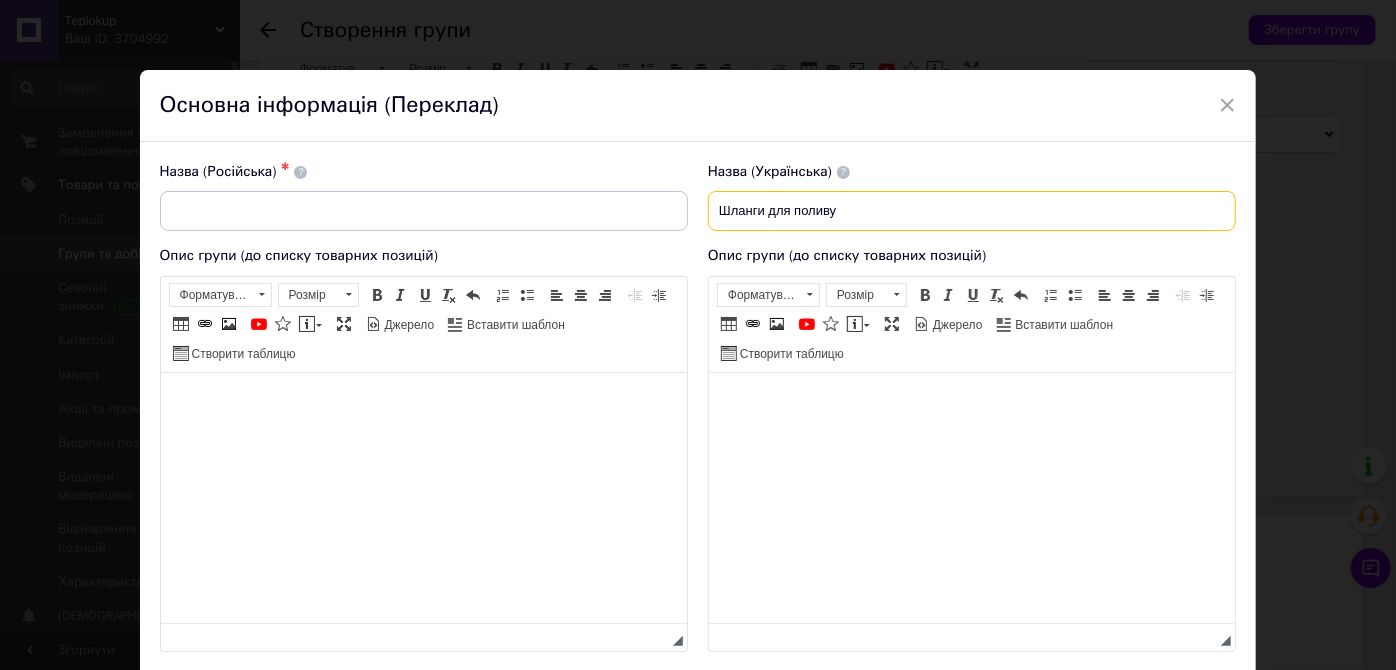 type on "Шланги для поливу" 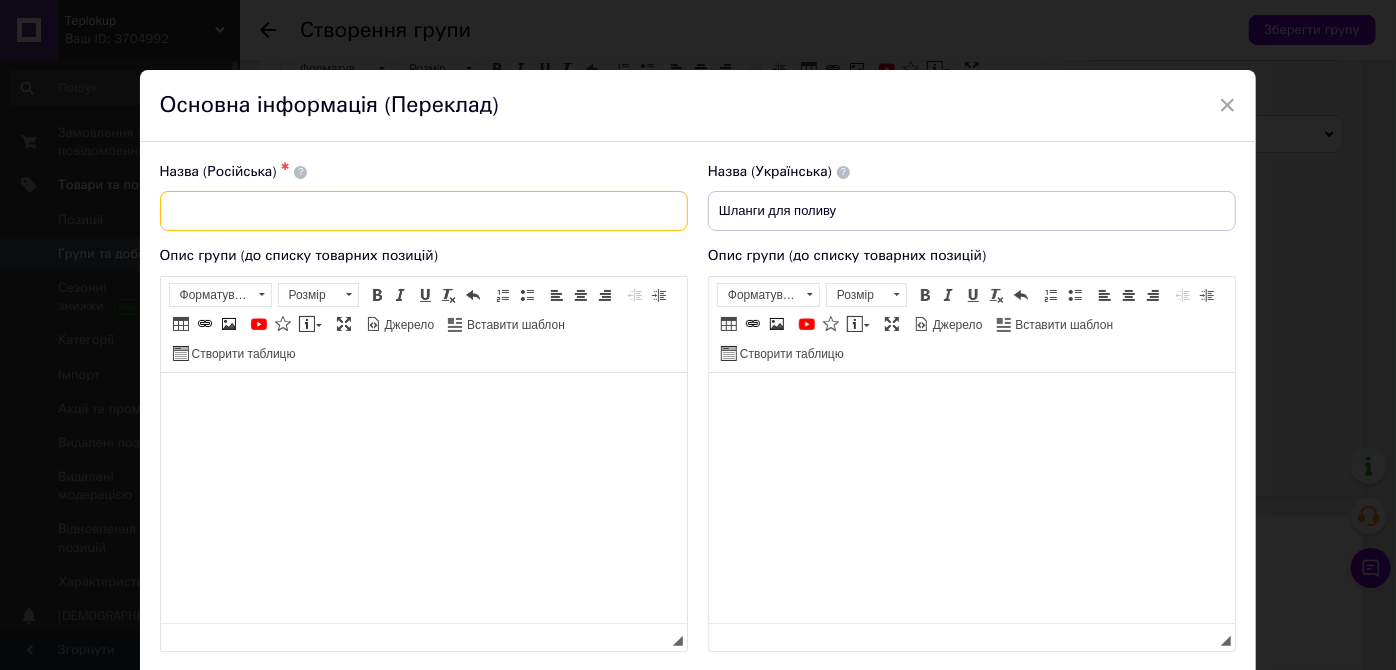 click at bounding box center [424, 211] 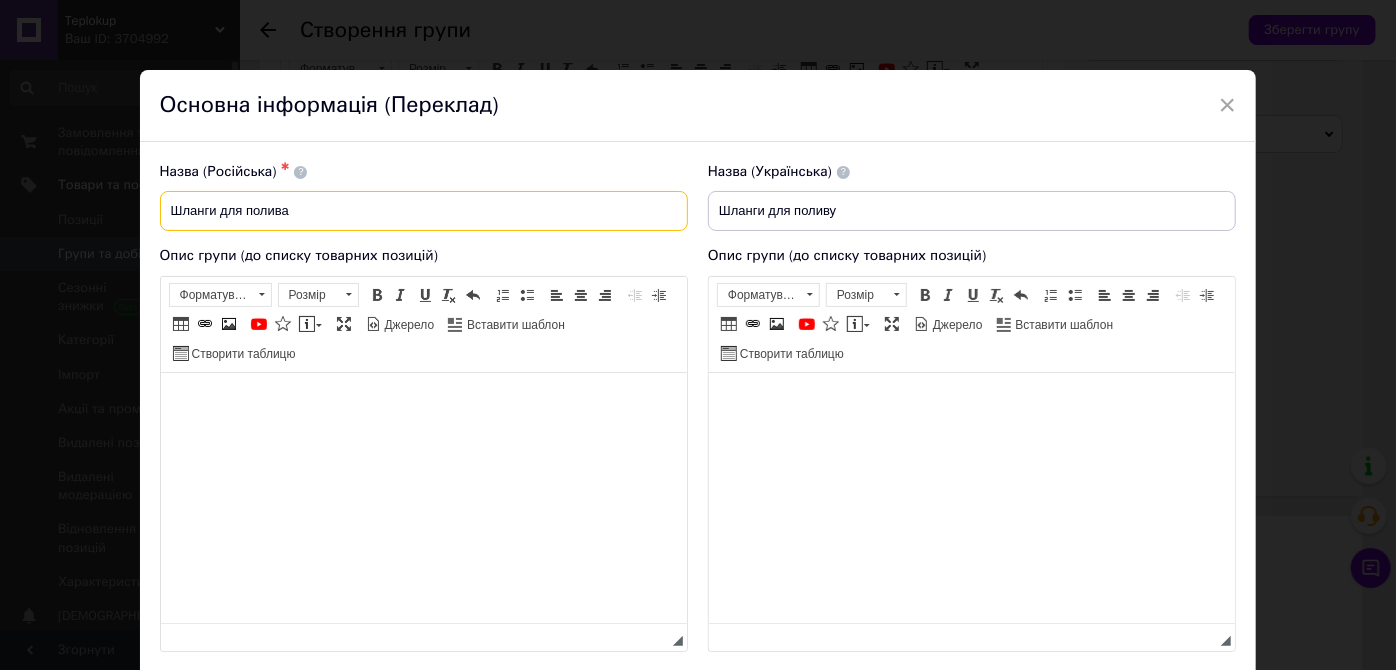 click on "Шланги для полива" at bounding box center (424, 211) 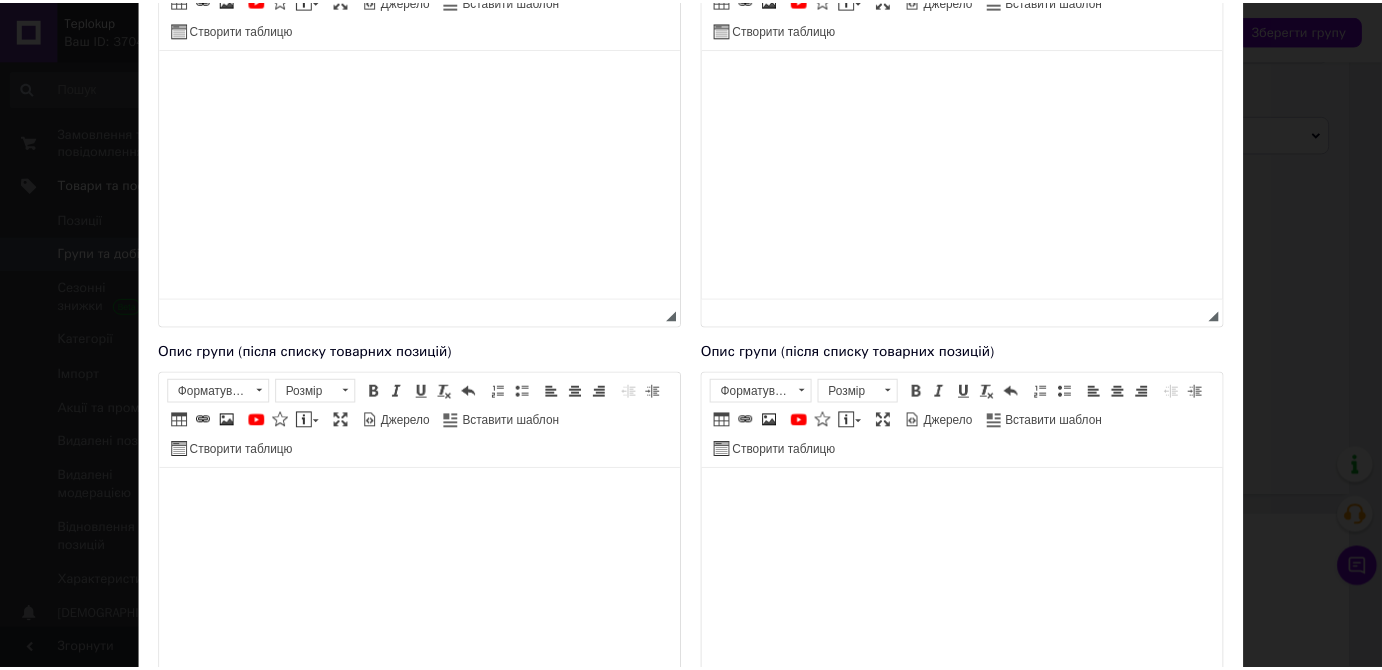 scroll, scrollTop: 545, scrollLeft: 0, axis: vertical 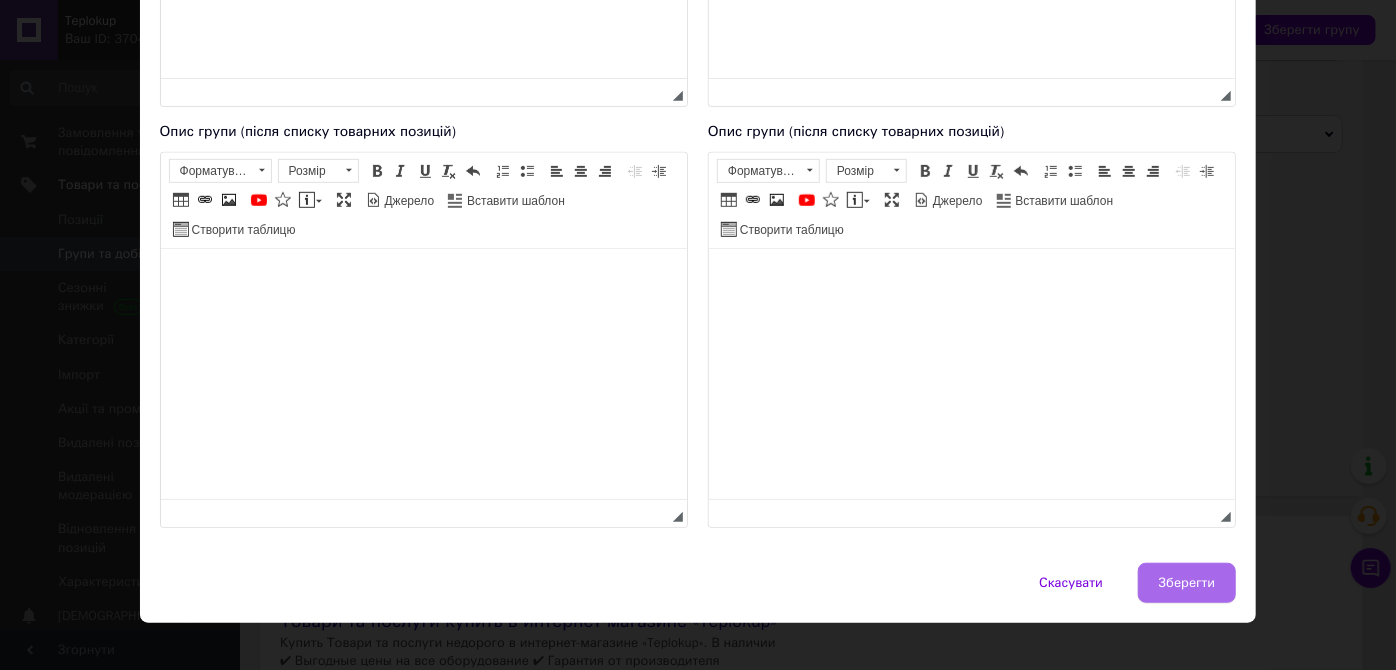 click on "Зберегти" at bounding box center (1187, 583) 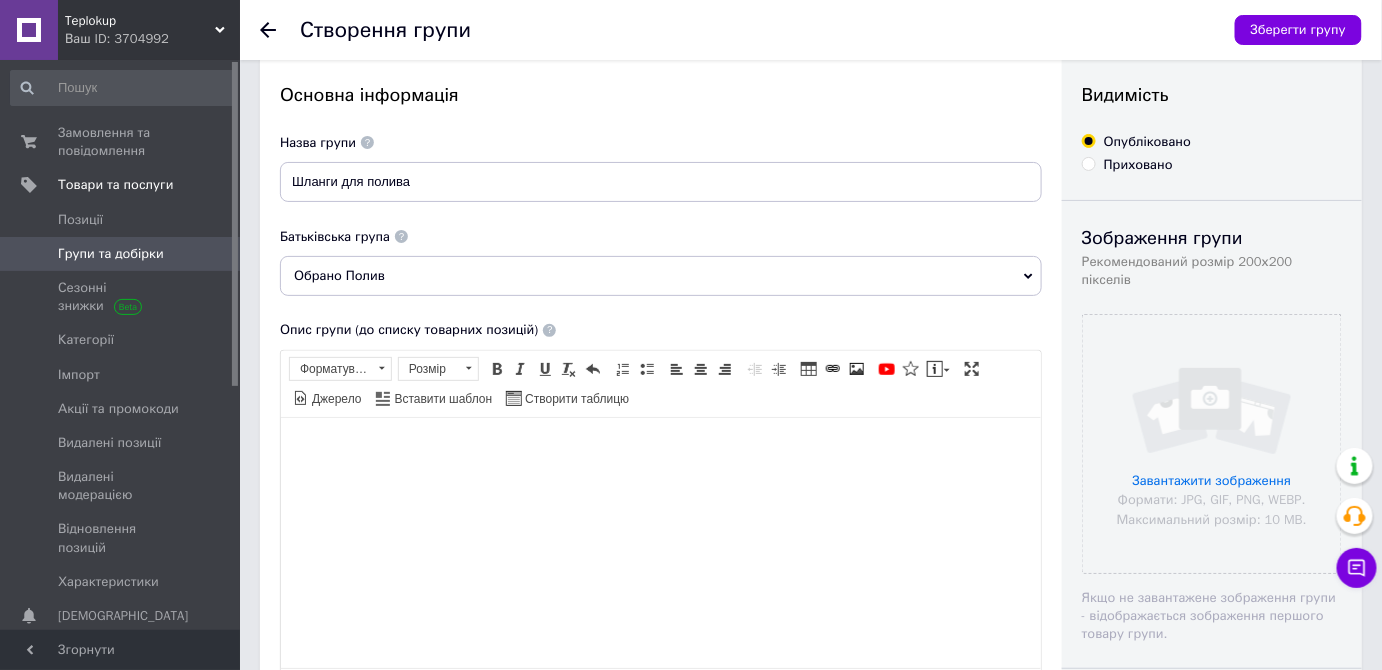 scroll, scrollTop: 0, scrollLeft: 0, axis: both 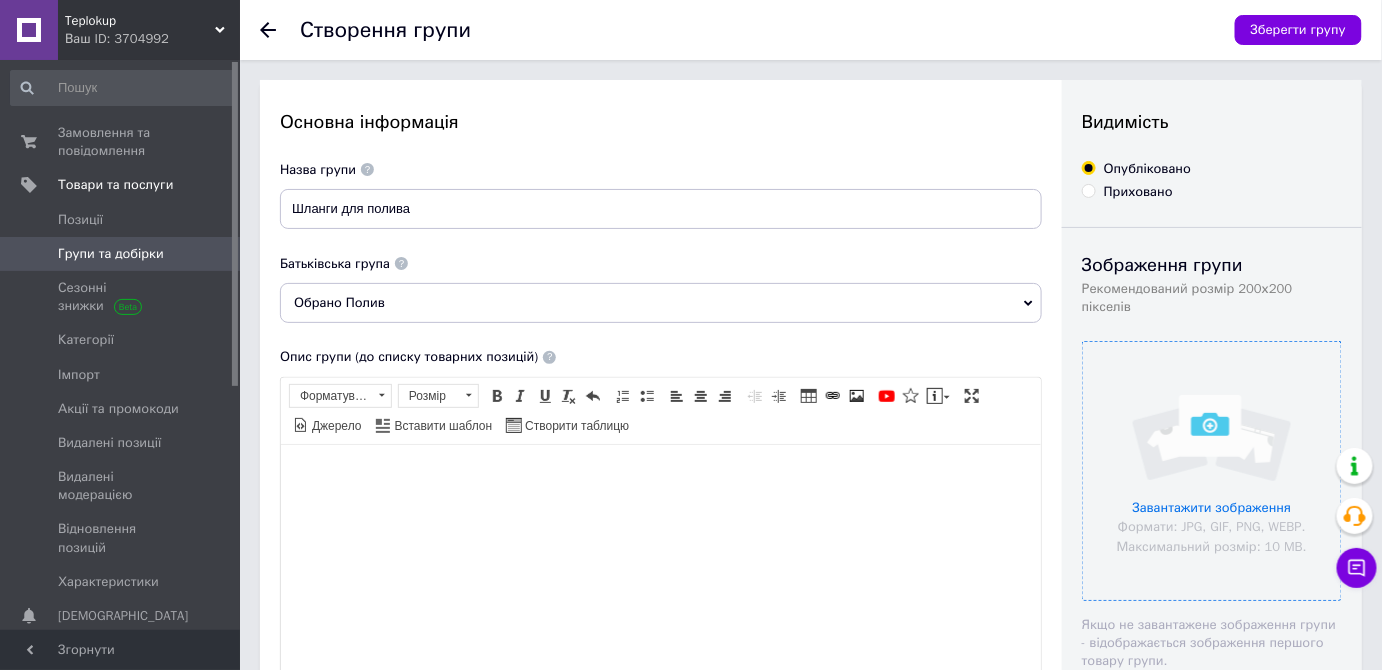 click at bounding box center (1212, 471) 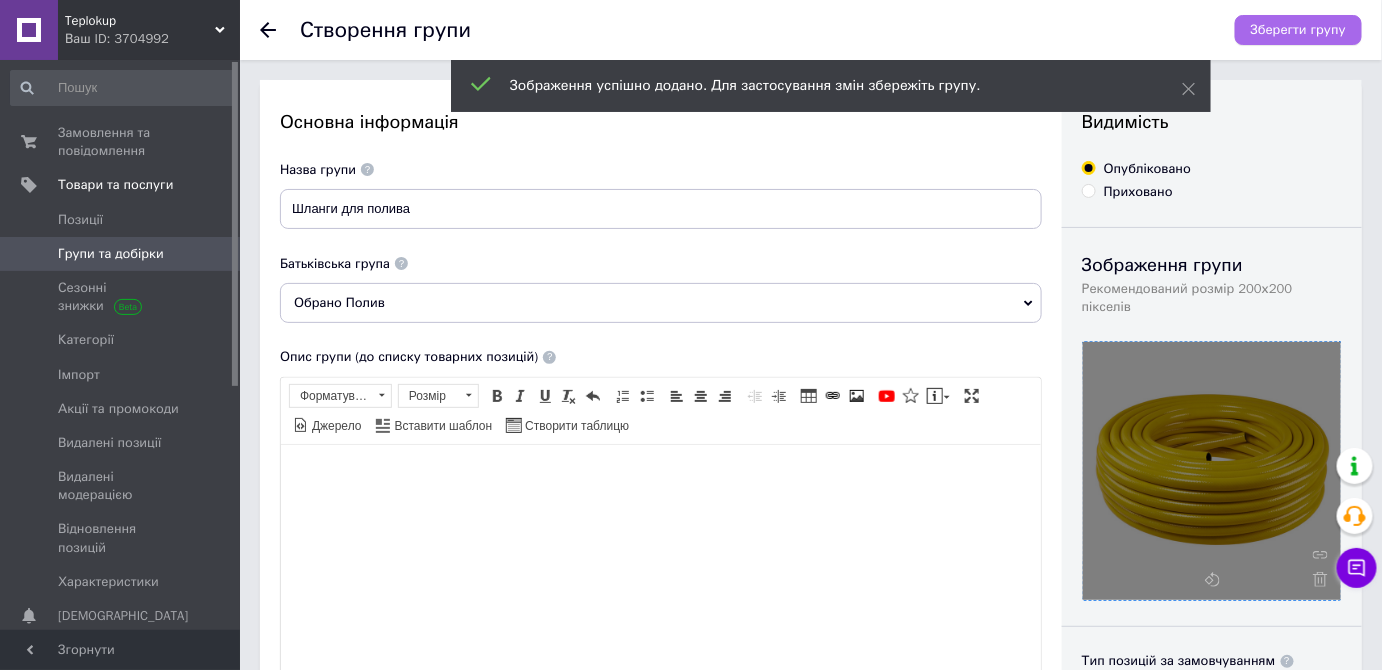 click on "Зберегти групу" at bounding box center [1298, 30] 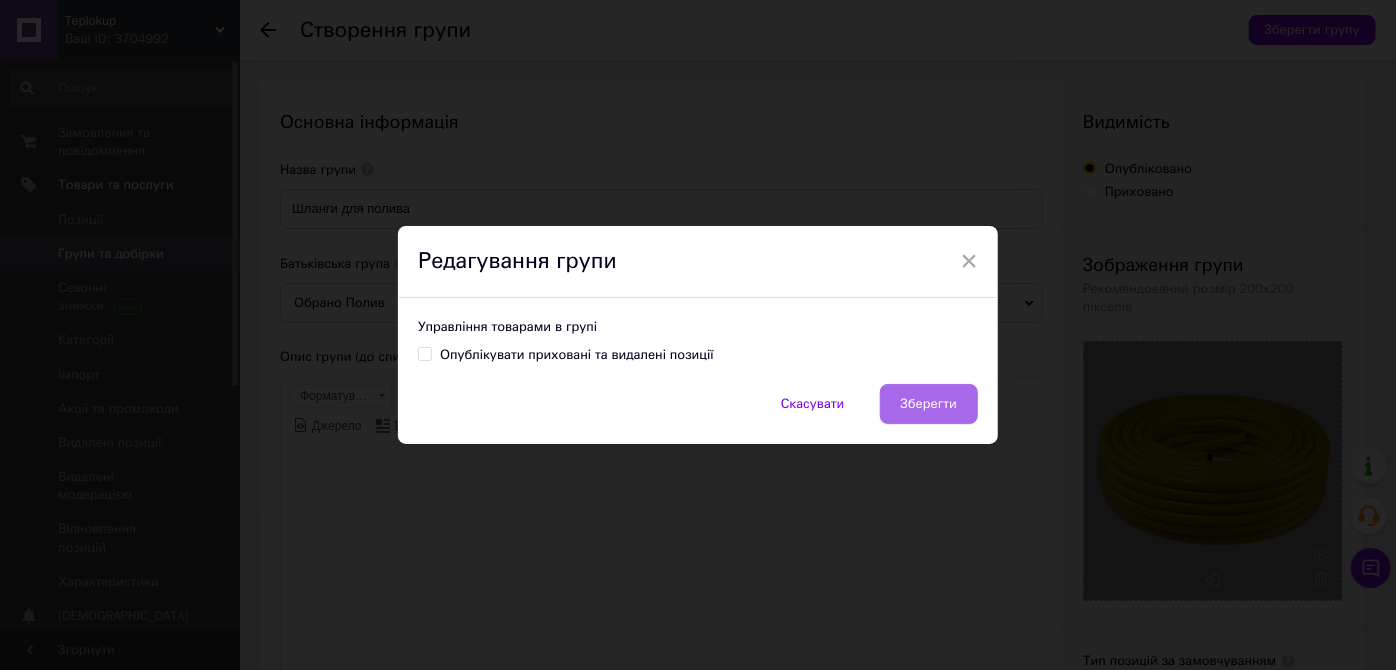 click on "Зберегти" at bounding box center [929, 404] 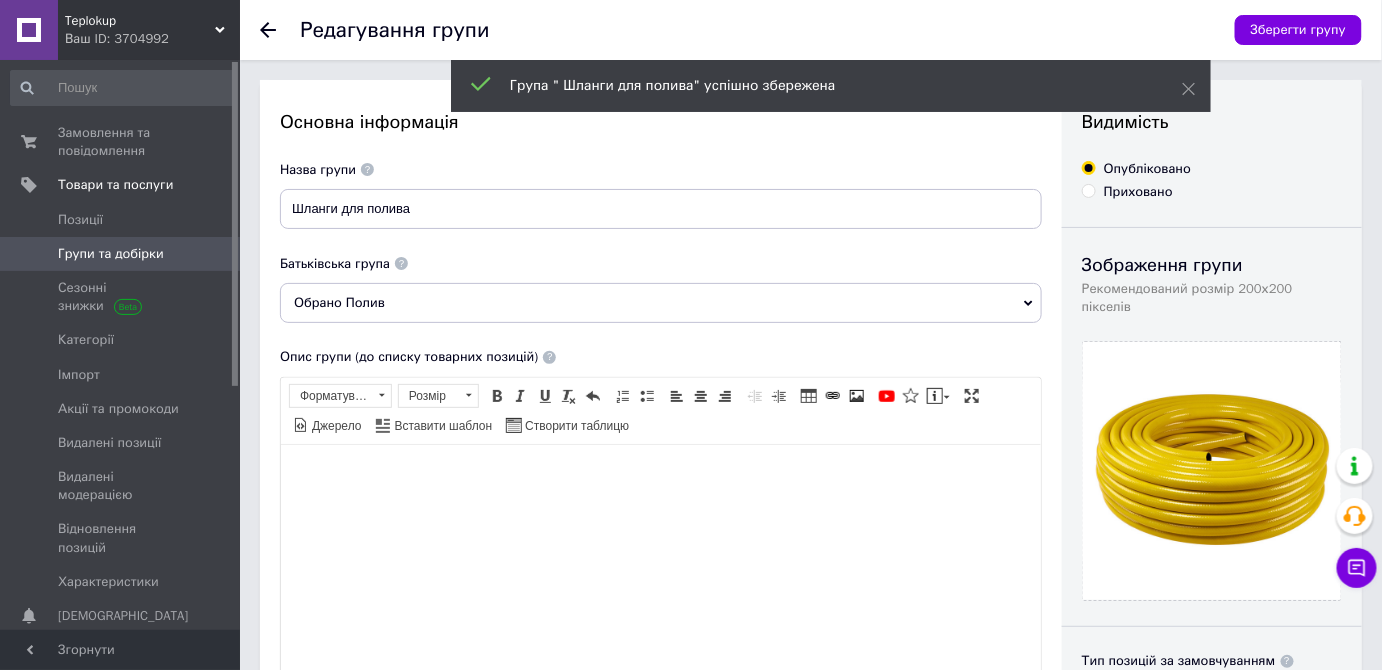 scroll, scrollTop: 0, scrollLeft: 0, axis: both 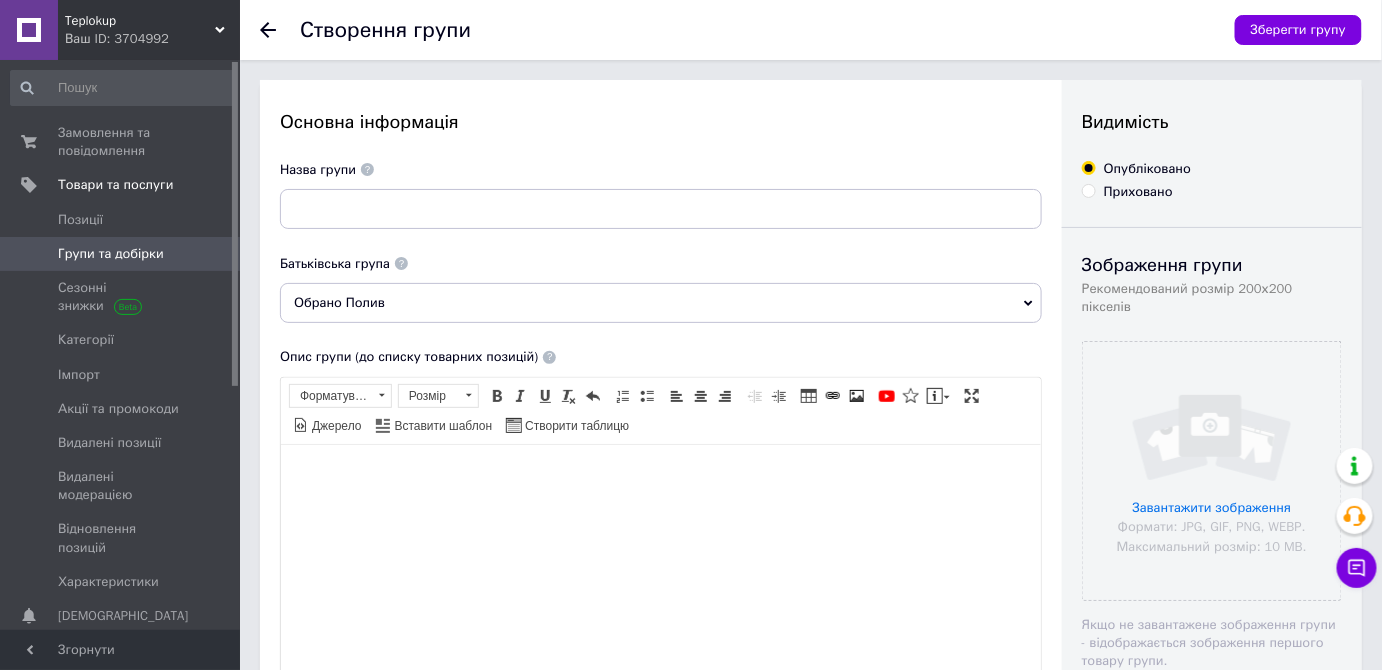click 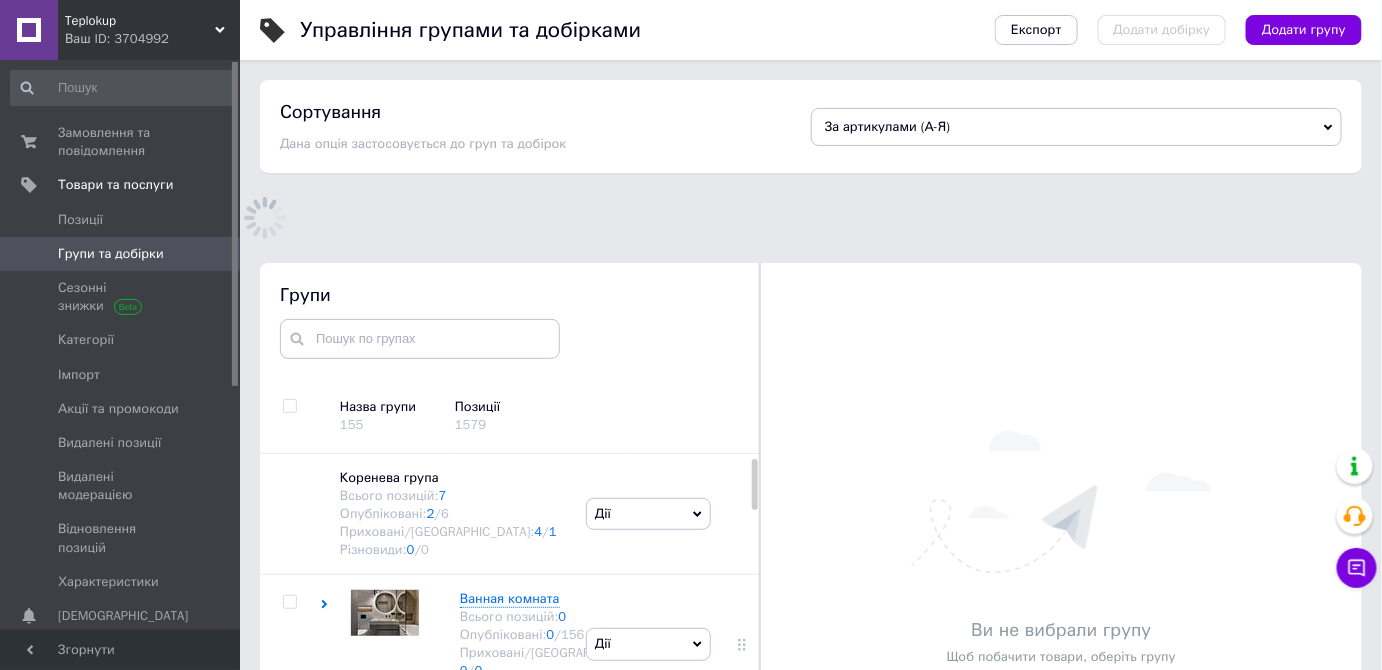scroll, scrollTop: 24, scrollLeft: 0, axis: vertical 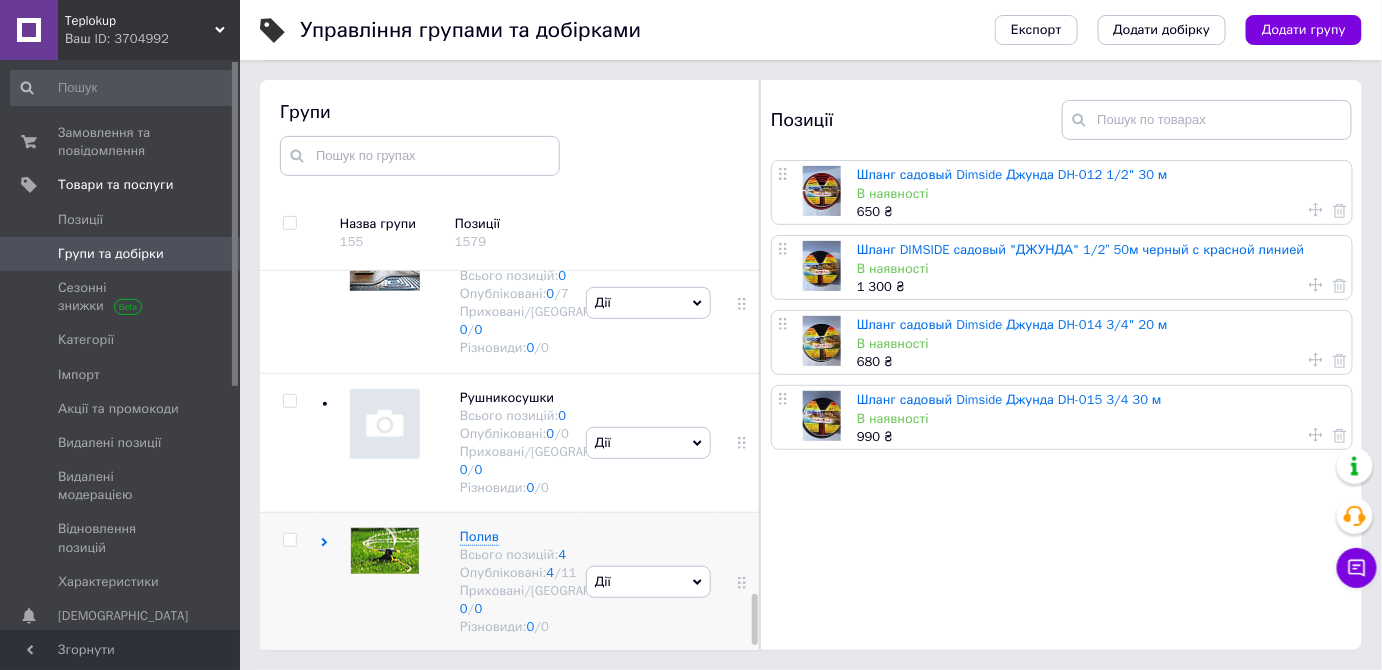 click at bounding box center [380, 582] 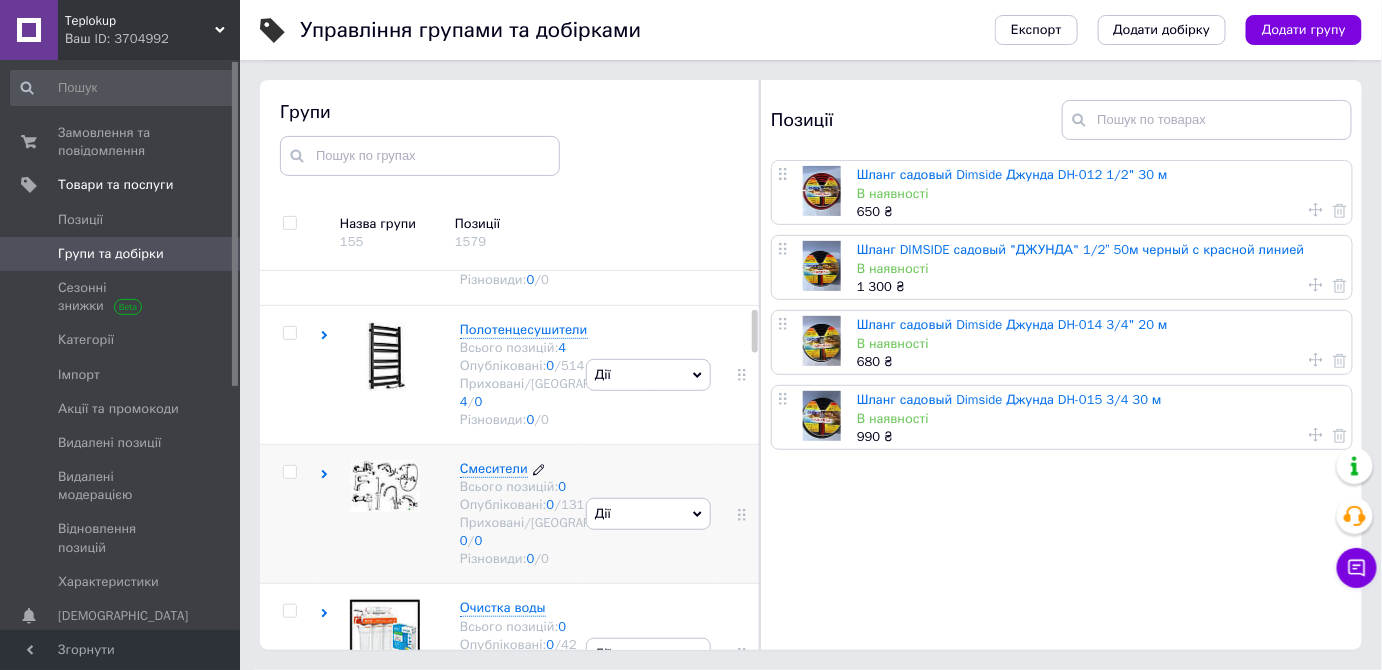scroll, scrollTop: 398, scrollLeft: 0, axis: vertical 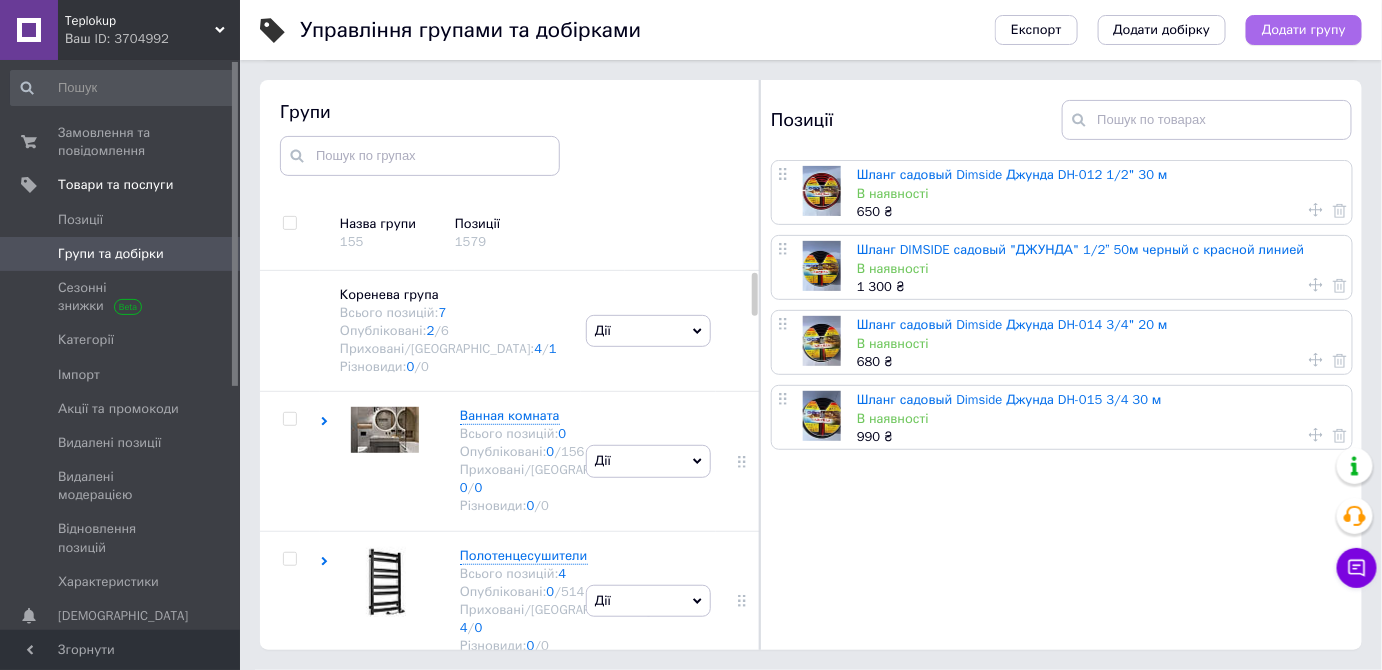 click on "Додати групу" at bounding box center [1304, 30] 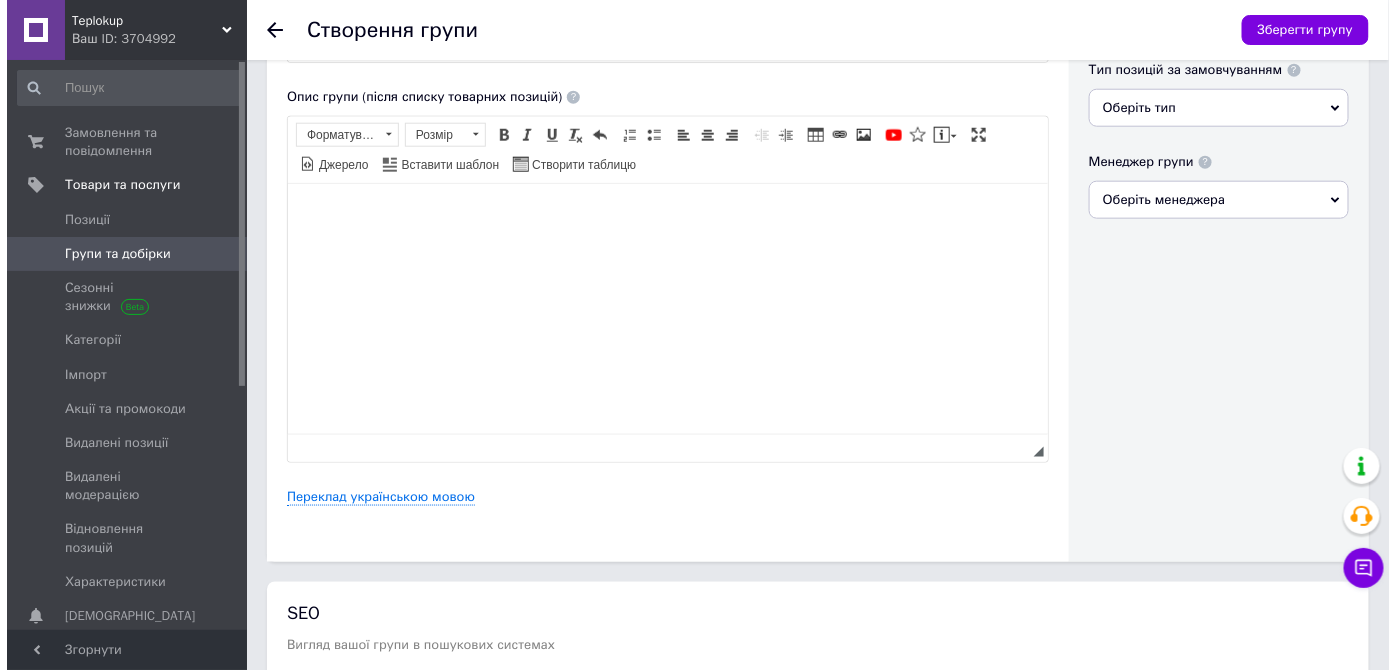 scroll, scrollTop: 818, scrollLeft: 0, axis: vertical 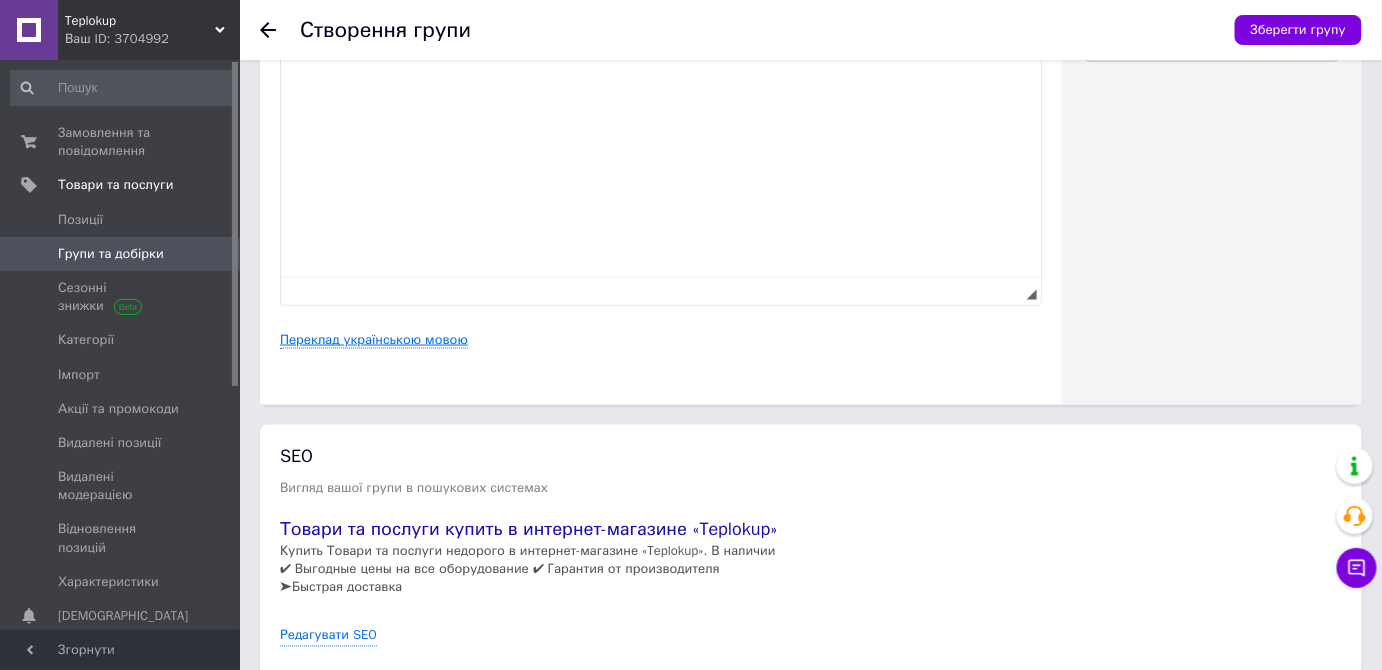 click on "Переклад українською мовою" at bounding box center (374, 340) 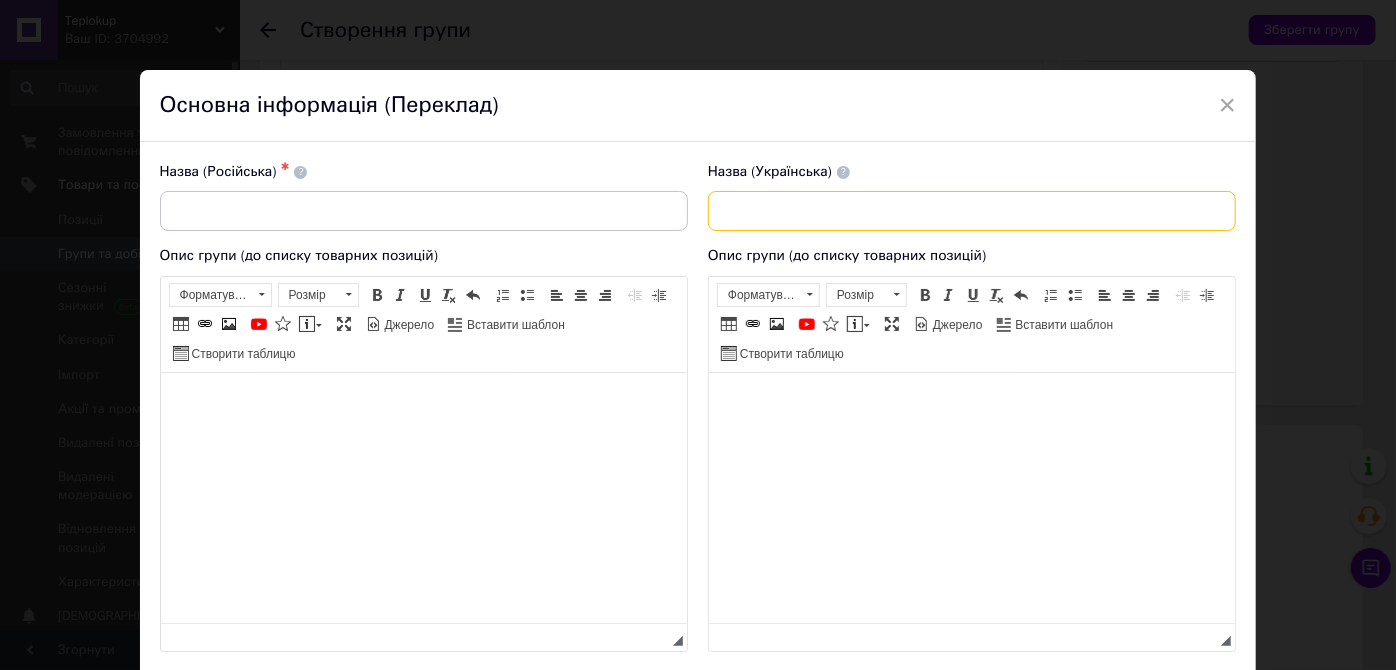 click at bounding box center (972, 211) 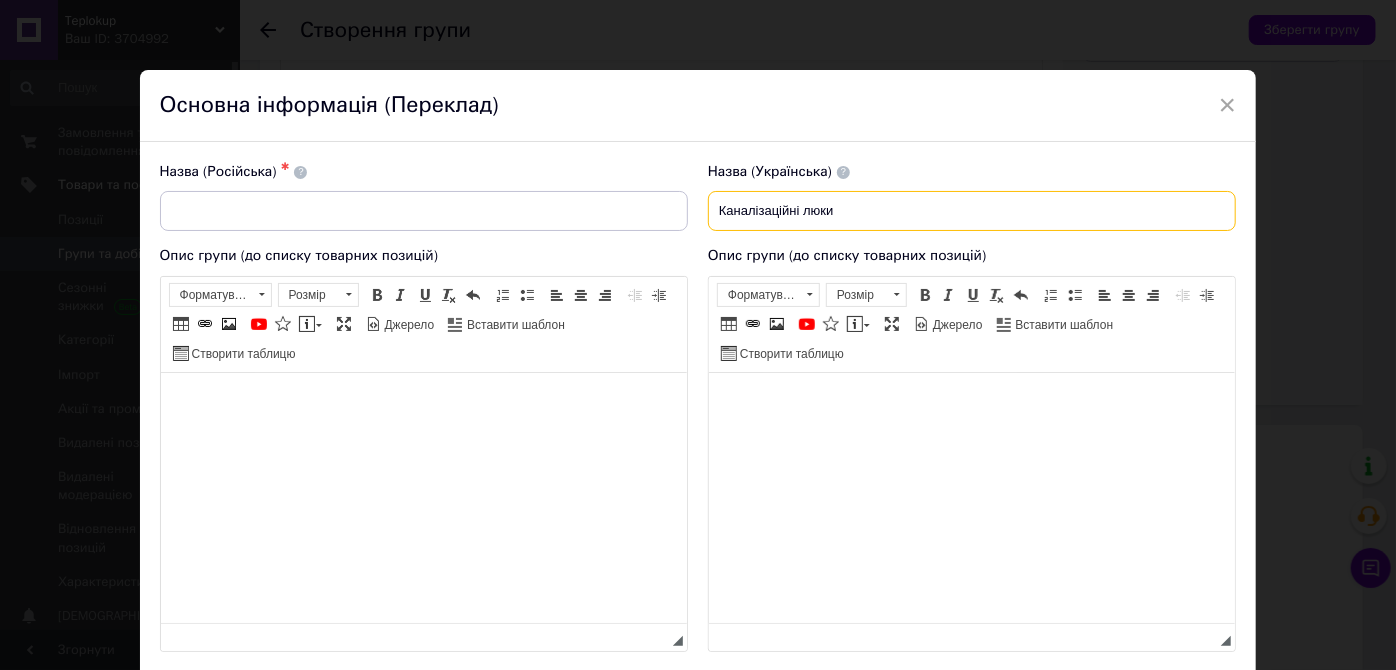 drag, startPoint x: 825, startPoint y: 209, endPoint x: 810, endPoint y: 208, distance: 15.033297 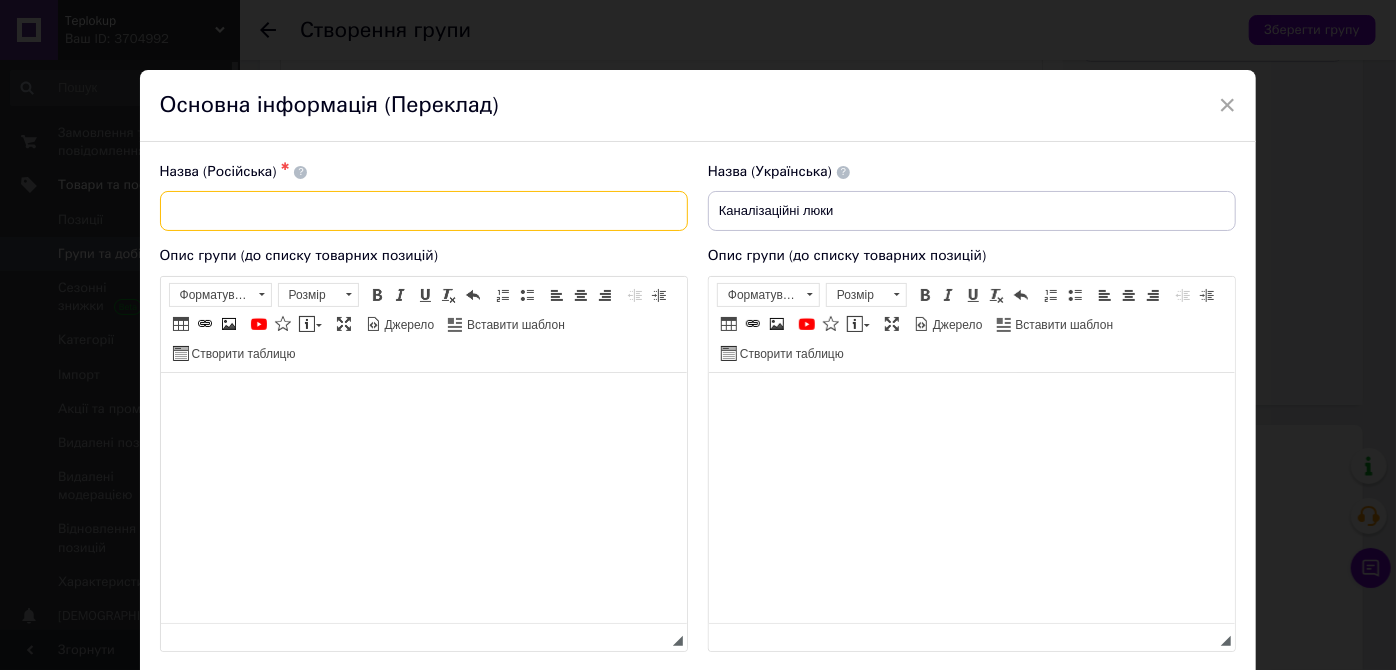 click at bounding box center [424, 211] 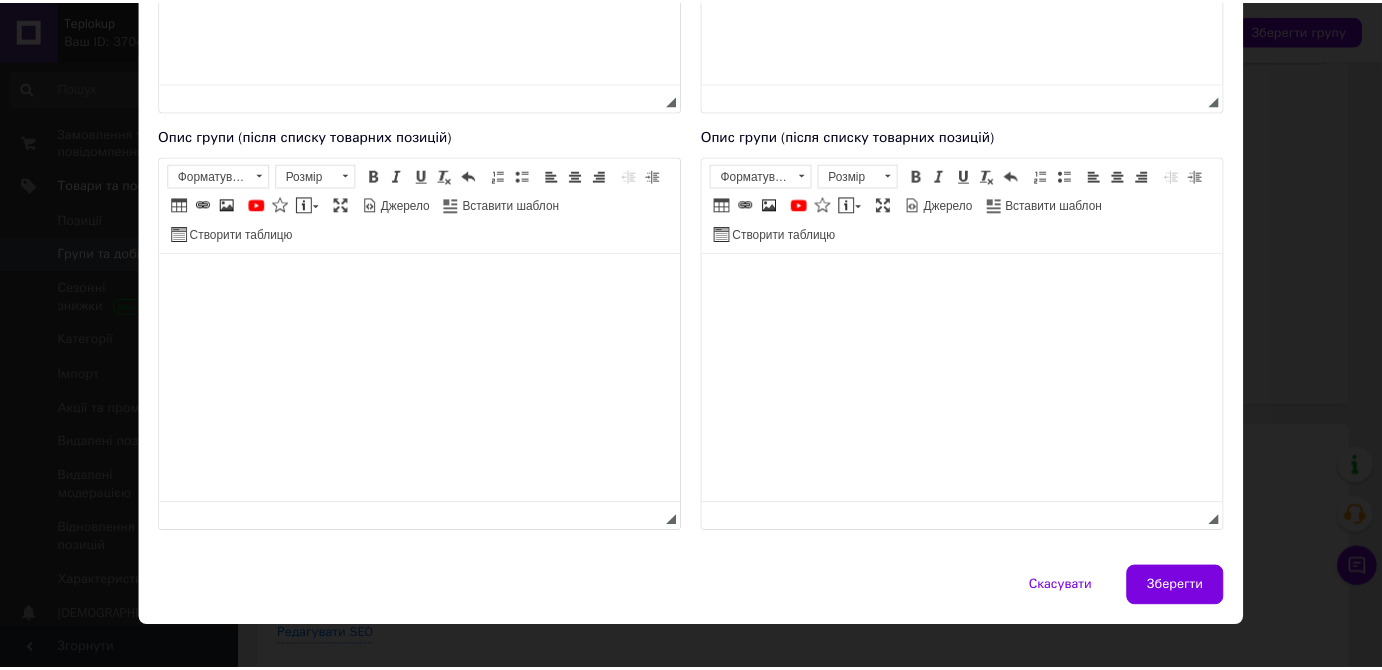 scroll, scrollTop: 545, scrollLeft: 0, axis: vertical 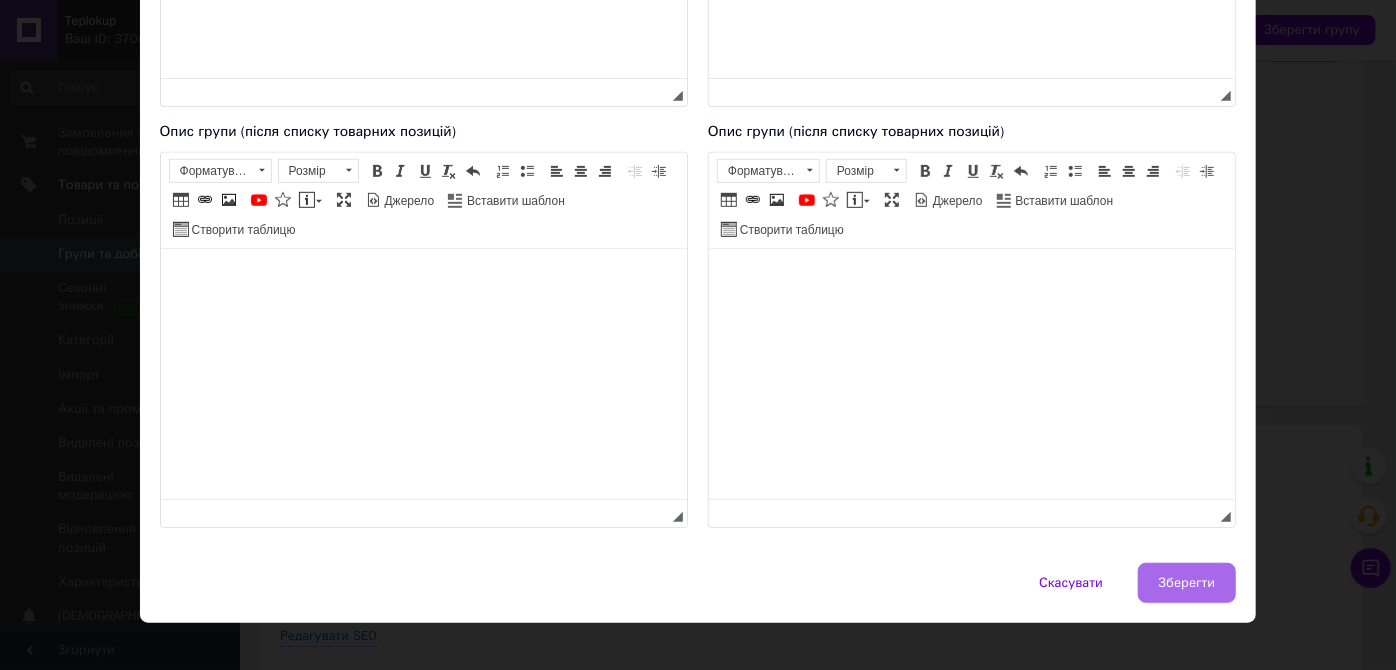 type on "Канализационные люки" 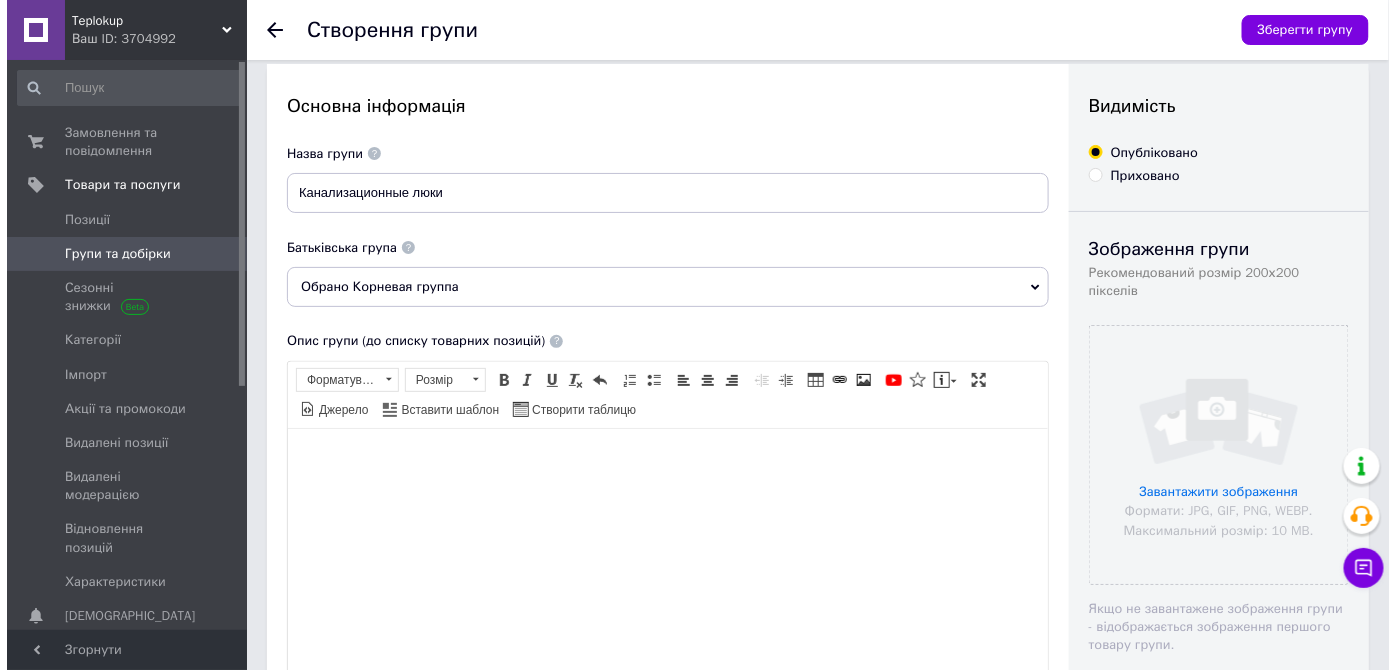 scroll, scrollTop: 0, scrollLeft: 0, axis: both 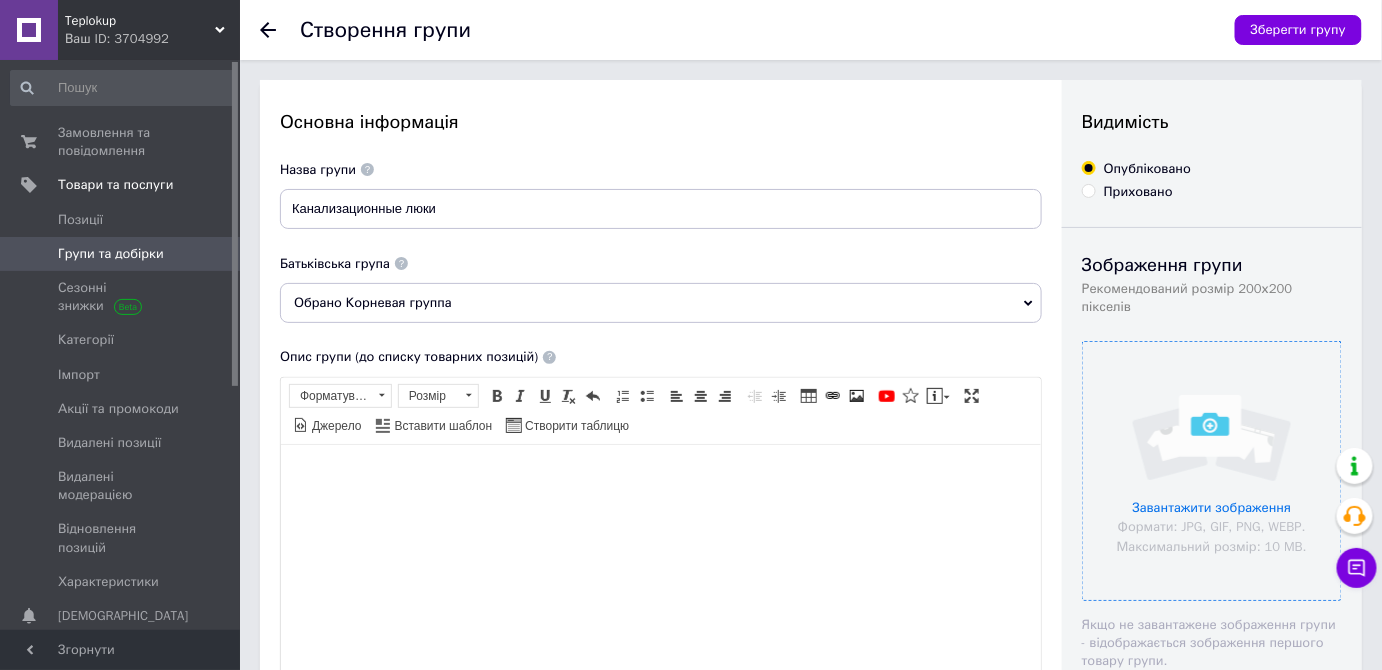 click at bounding box center (1212, 471) 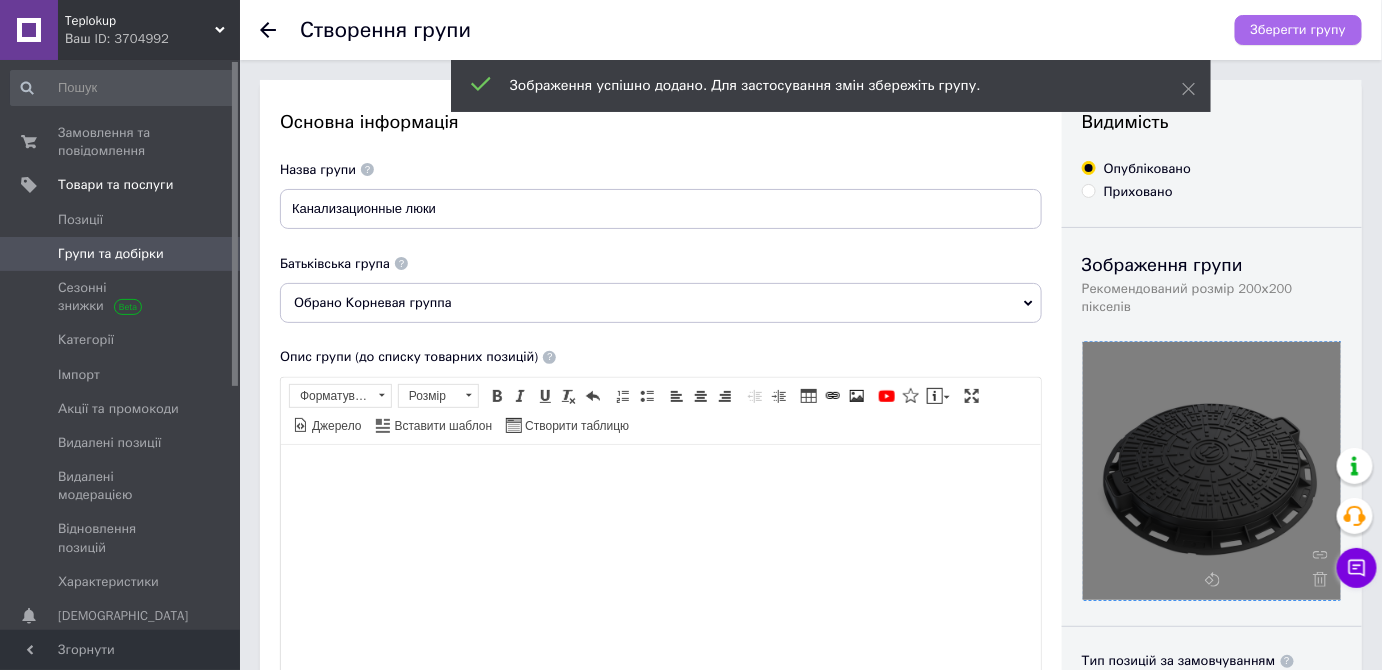 click on "Зберегти групу" at bounding box center [1298, 30] 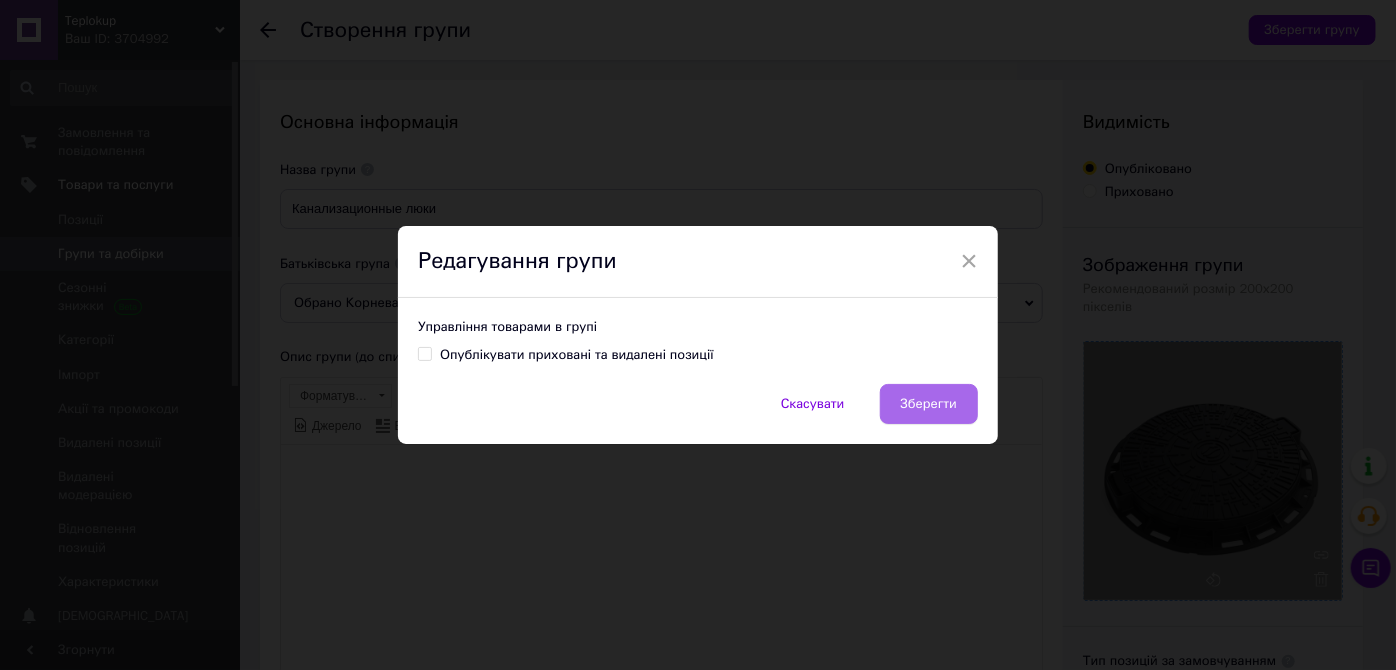 click on "Зберегти" at bounding box center (929, 404) 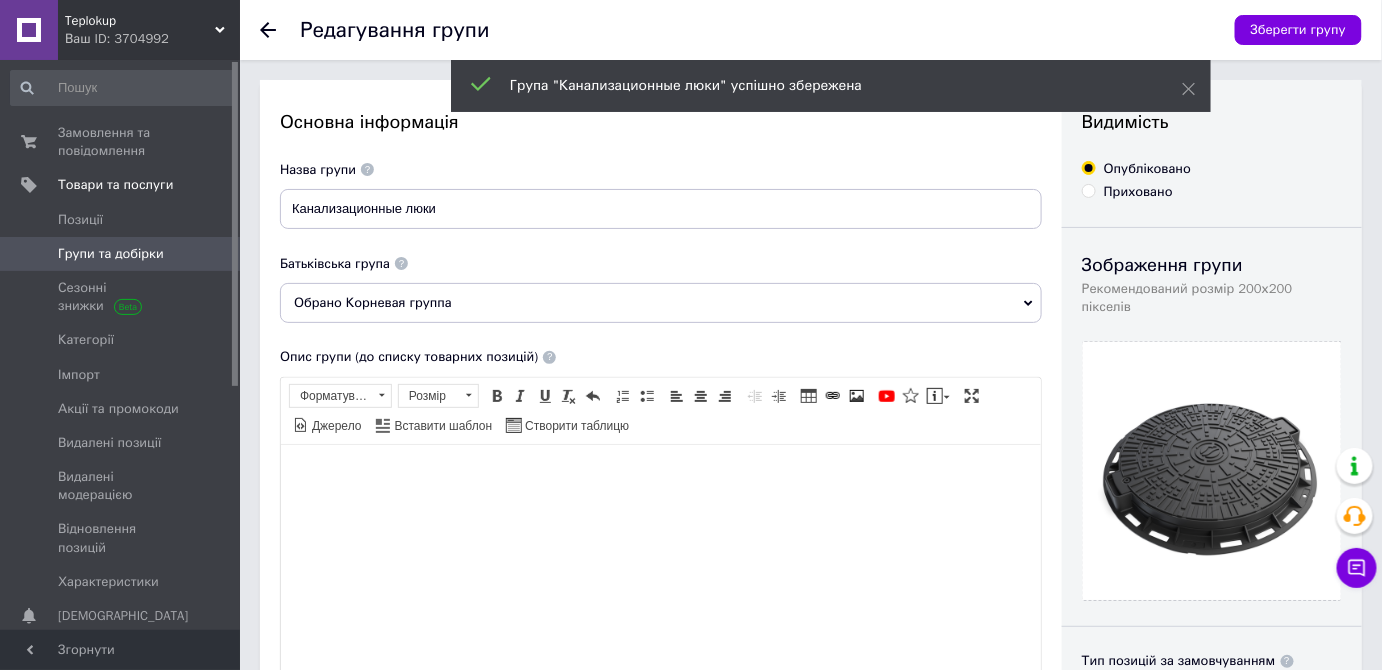 click on "Групи та добірки" at bounding box center [111, 254] 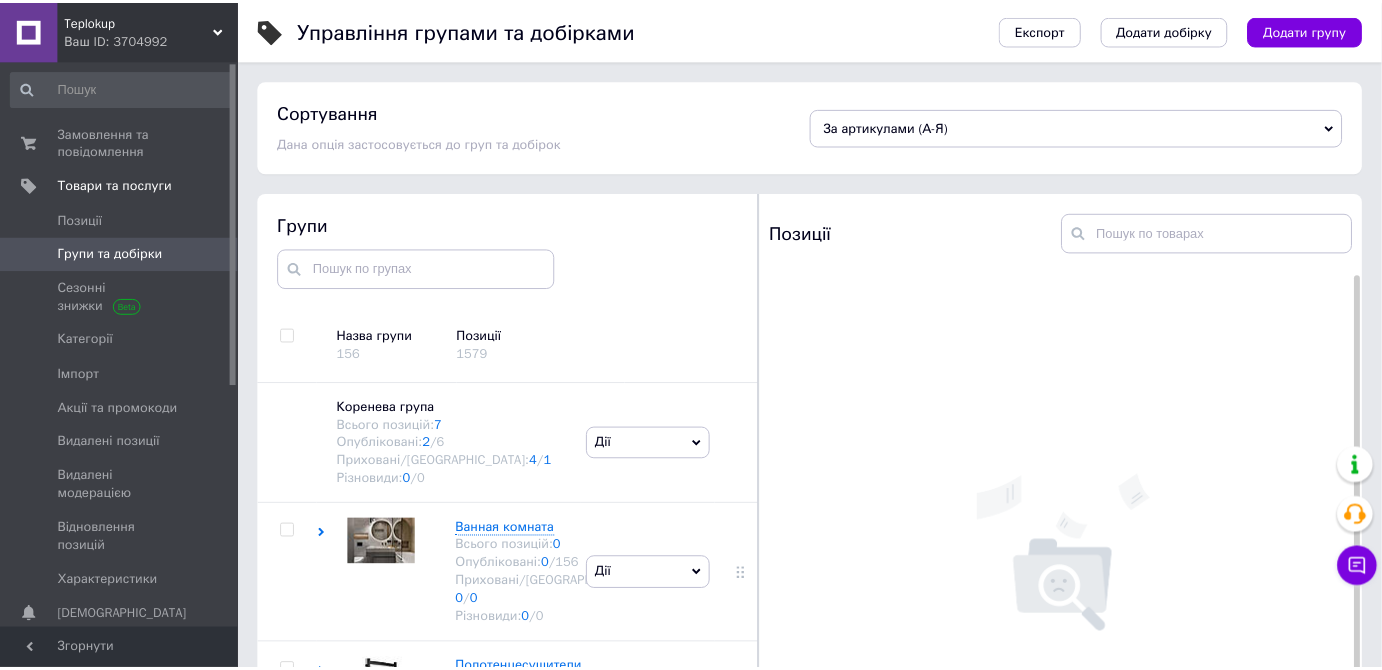 scroll, scrollTop: 113, scrollLeft: 0, axis: vertical 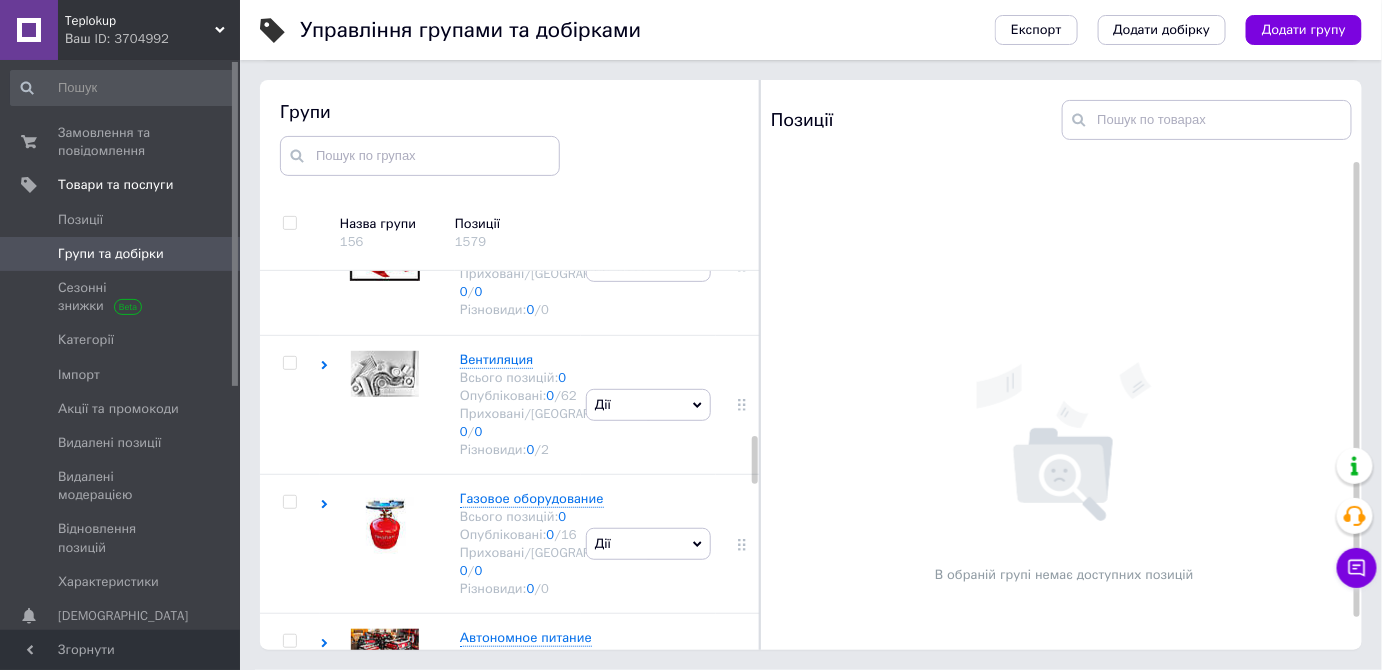 click on "Додати групу" at bounding box center [1304, 30] 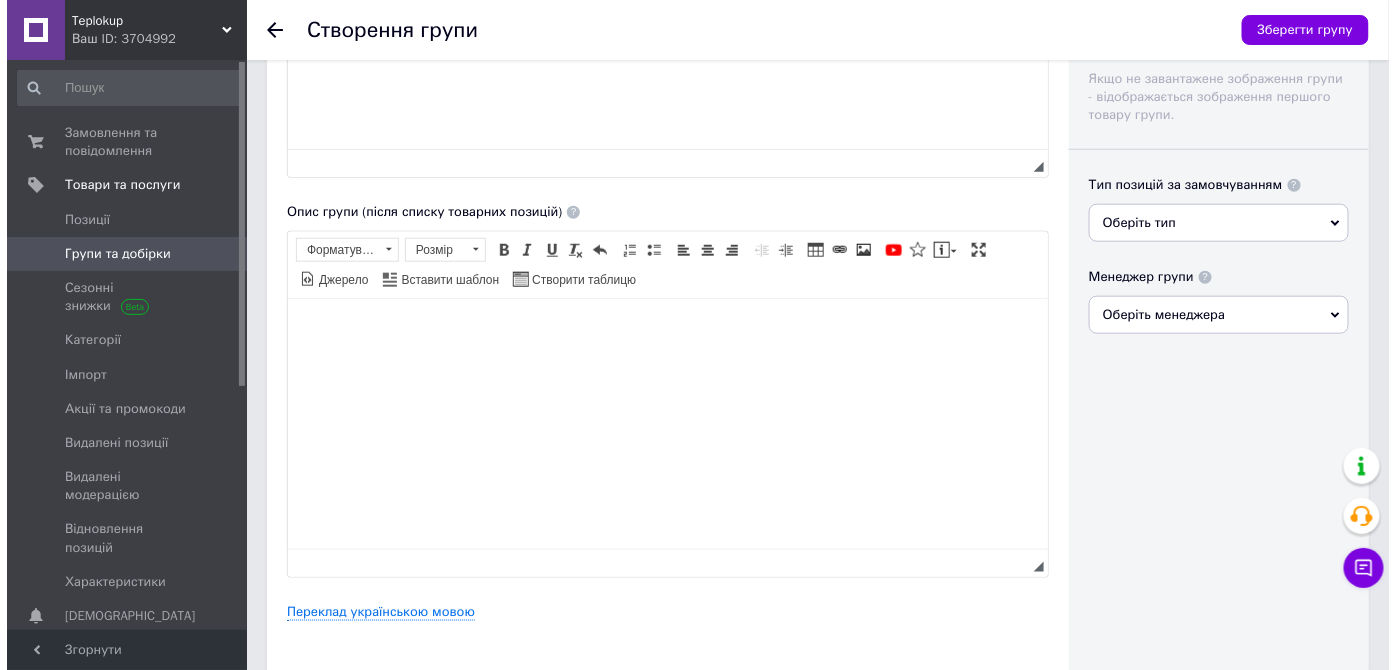 scroll, scrollTop: 909, scrollLeft: 0, axis: vertical 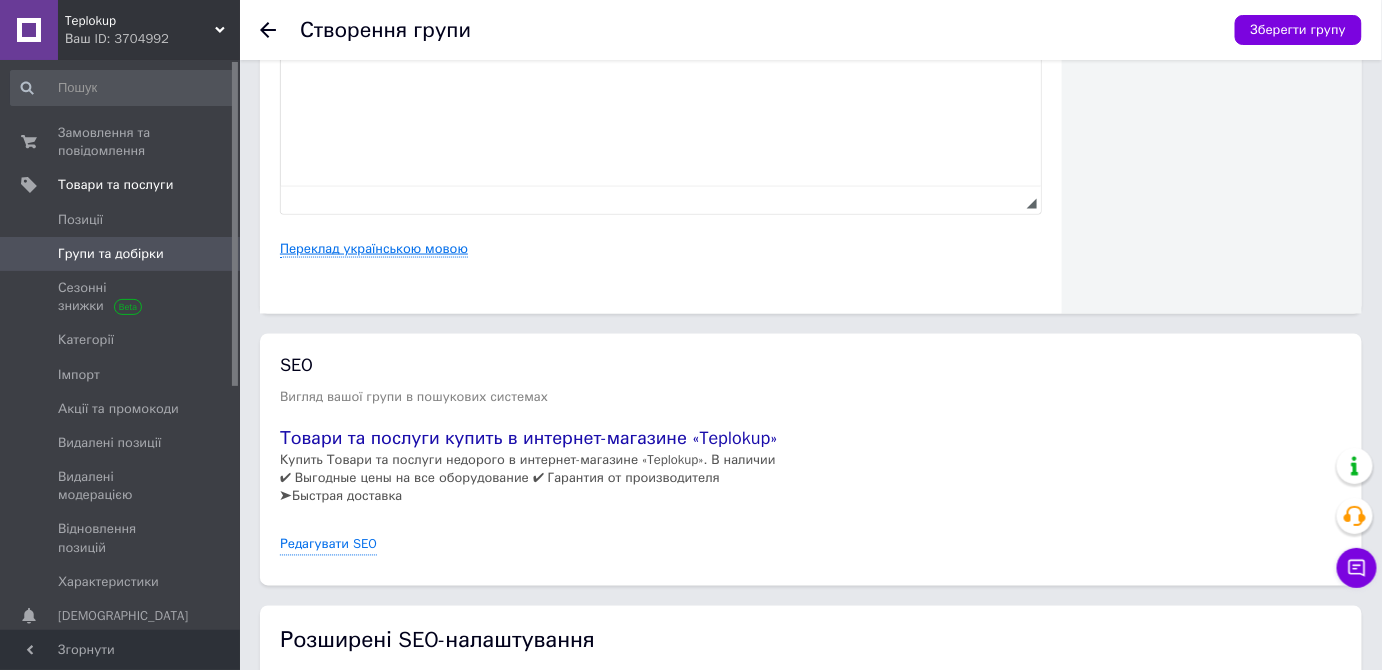 click on "Переклад українською мовою" at bounding box center [374, 249] 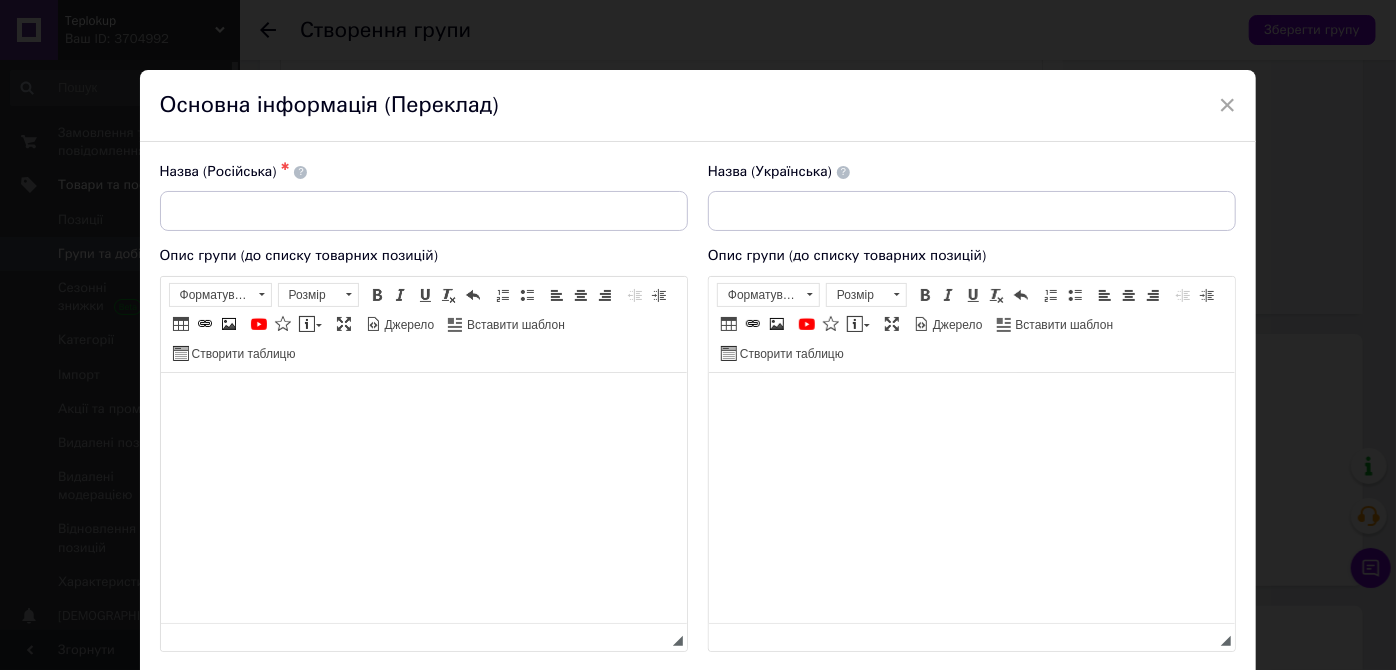 scroll, scrollTop: 0, scrollLeft: 0, axis: both 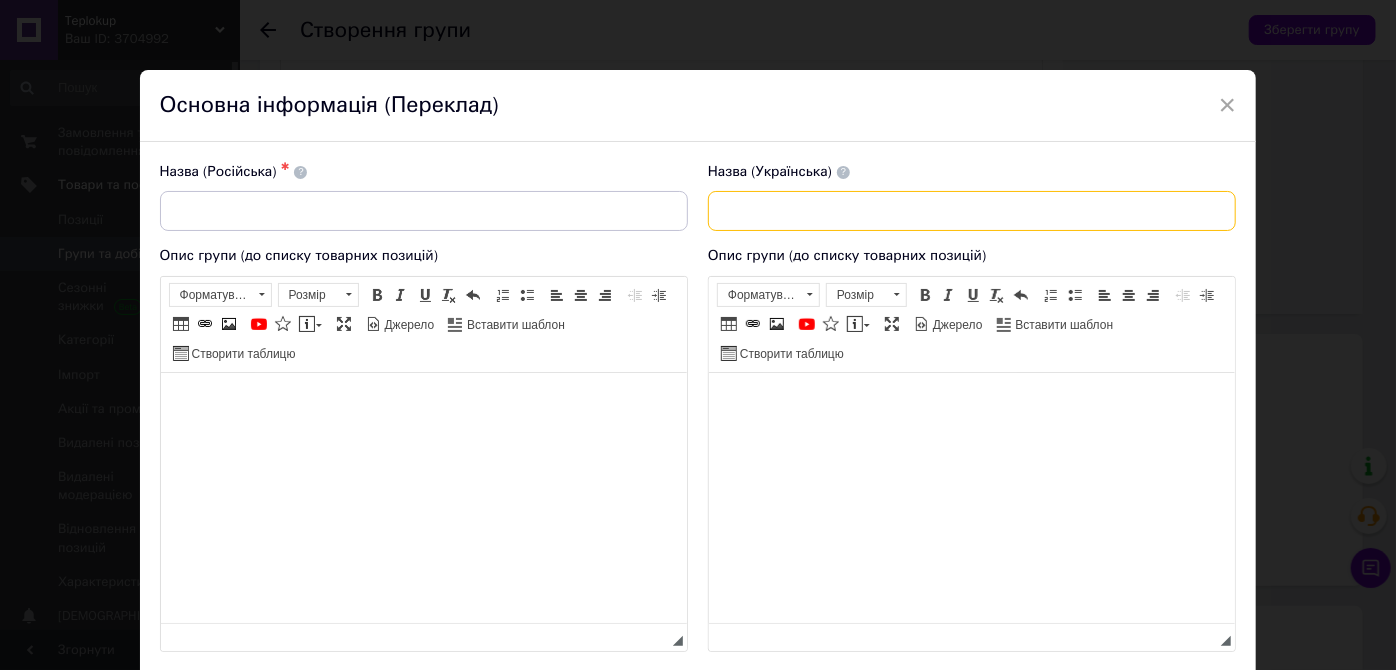 click at bounding box center (972, 211) 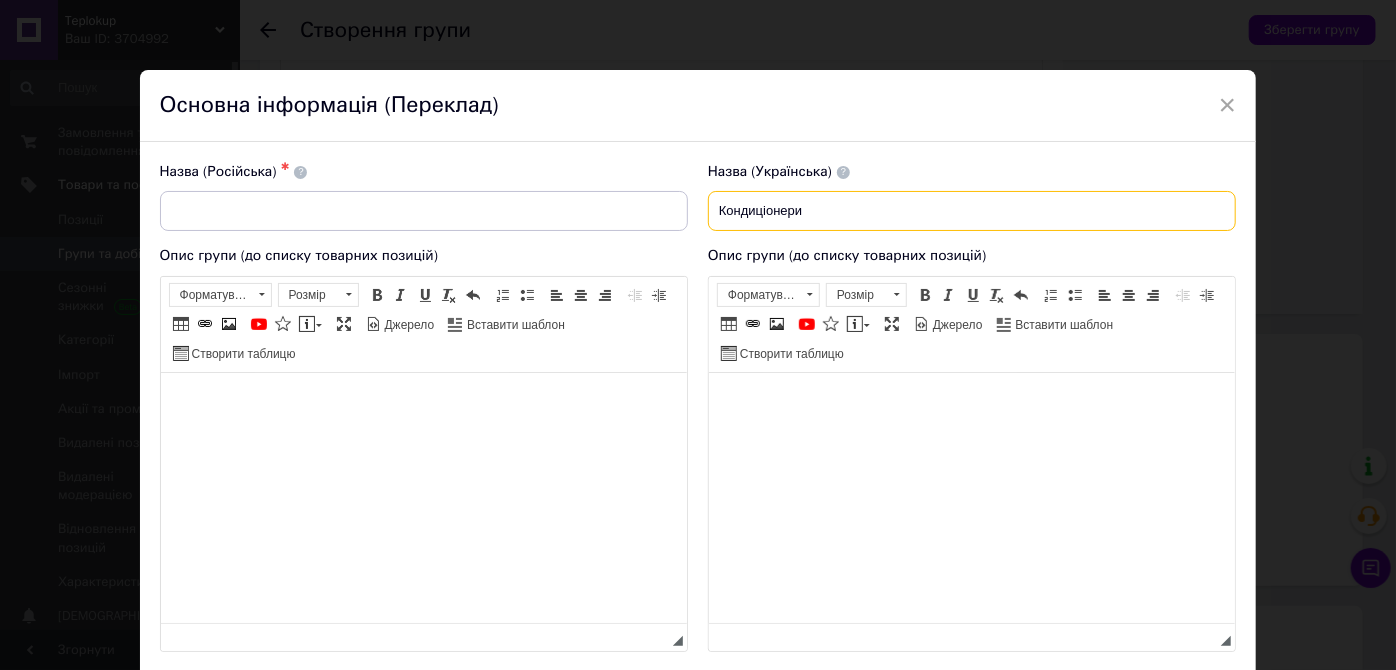type on "Кондиціонери" 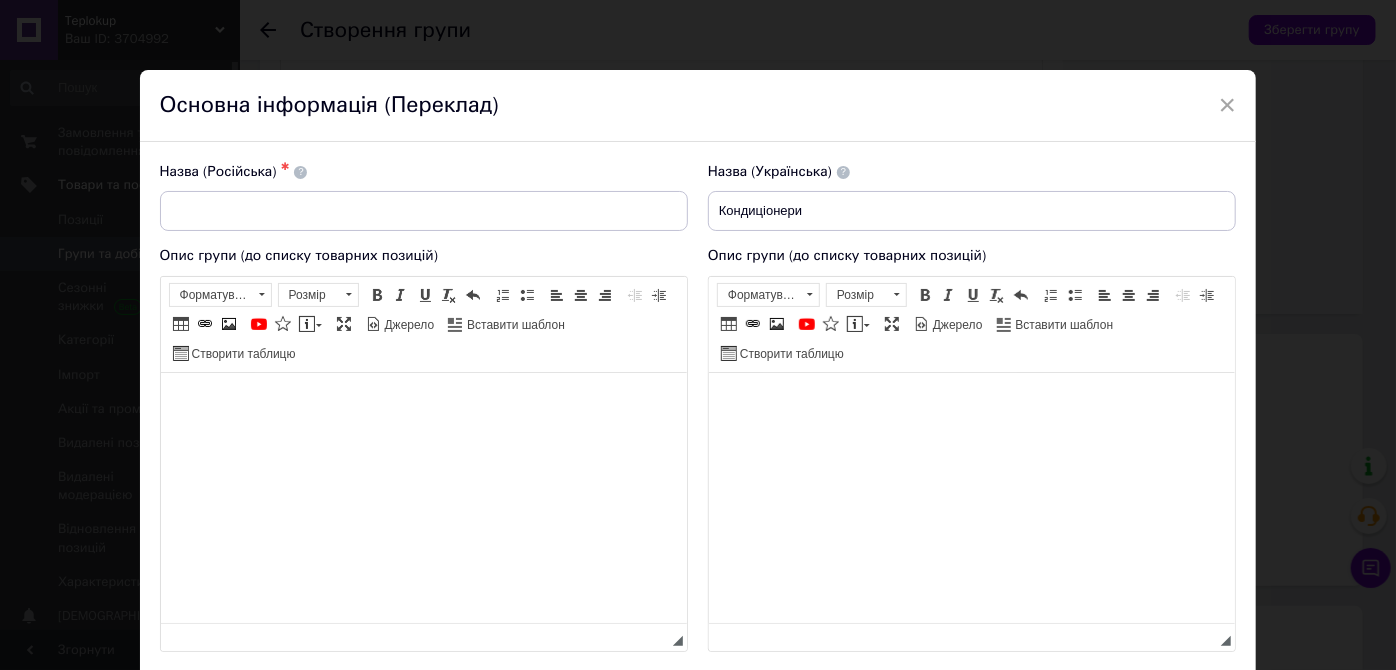 drag, startPoint x: 886, startPoint y: 278, endPoint x: 710, endPoint y: 200, distance: 192.50974 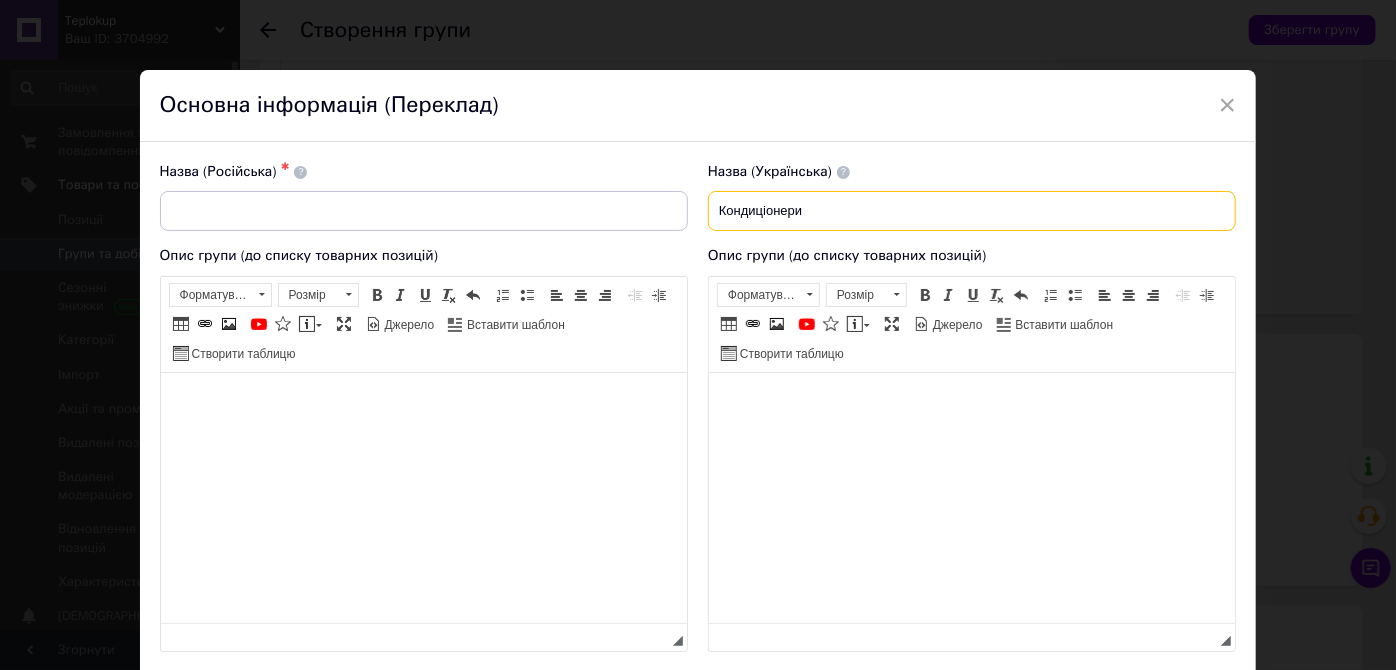 drag, startPoint x: 824, startPoint y: 219, endPoint x: 842, endPoint y: 219, distance: 18 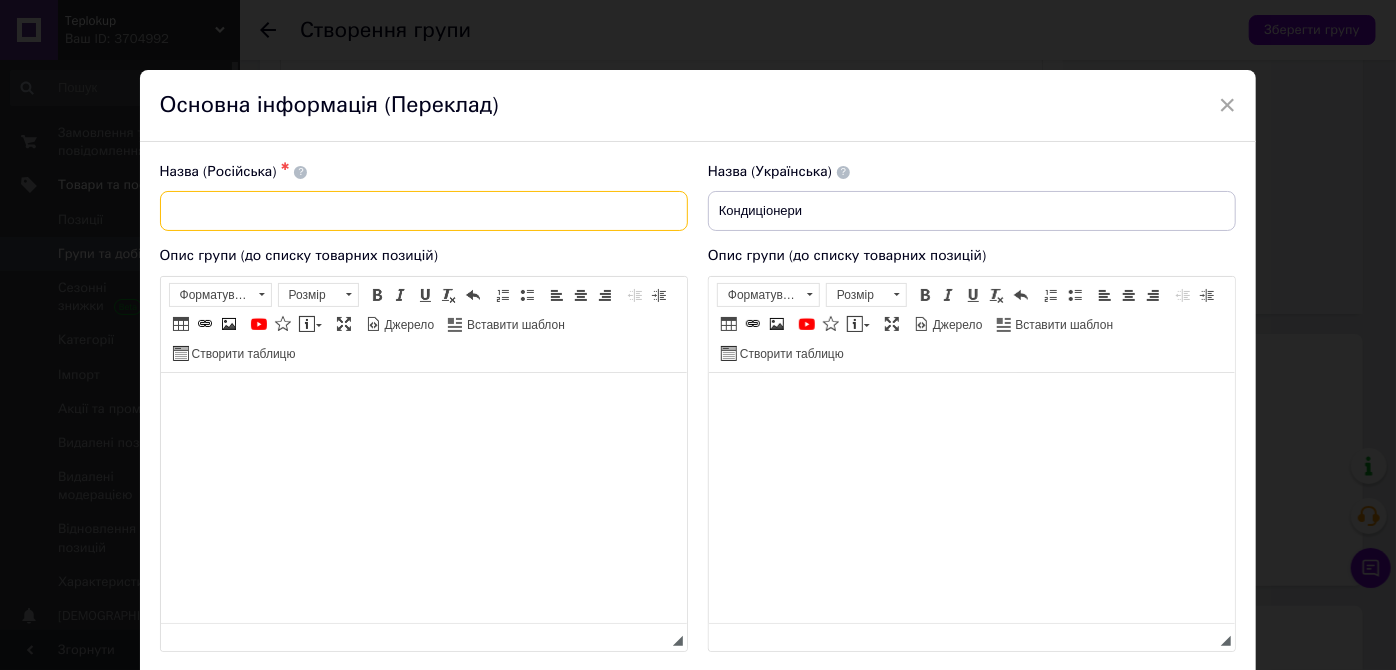click at bounding box center [424, 211] 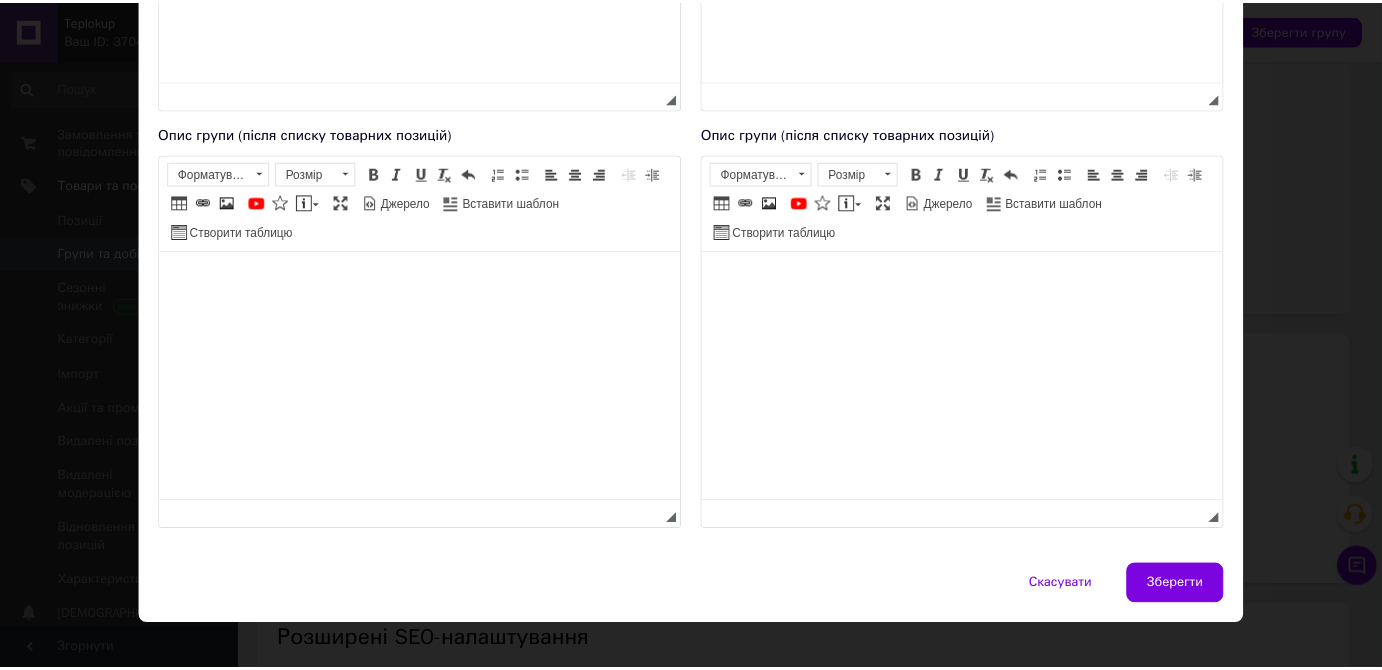 scroll, scrollTop: 545, scrollLeft: 0, axis: vertical 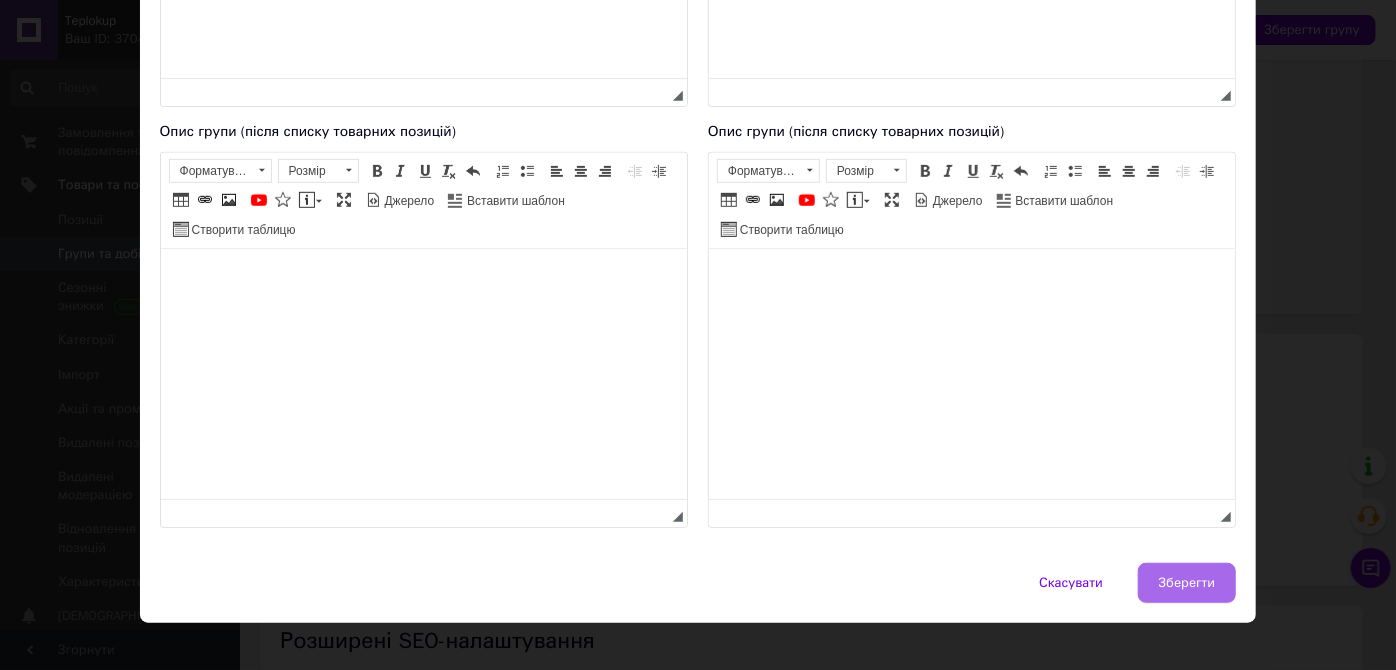 type on "Кондиционеры" 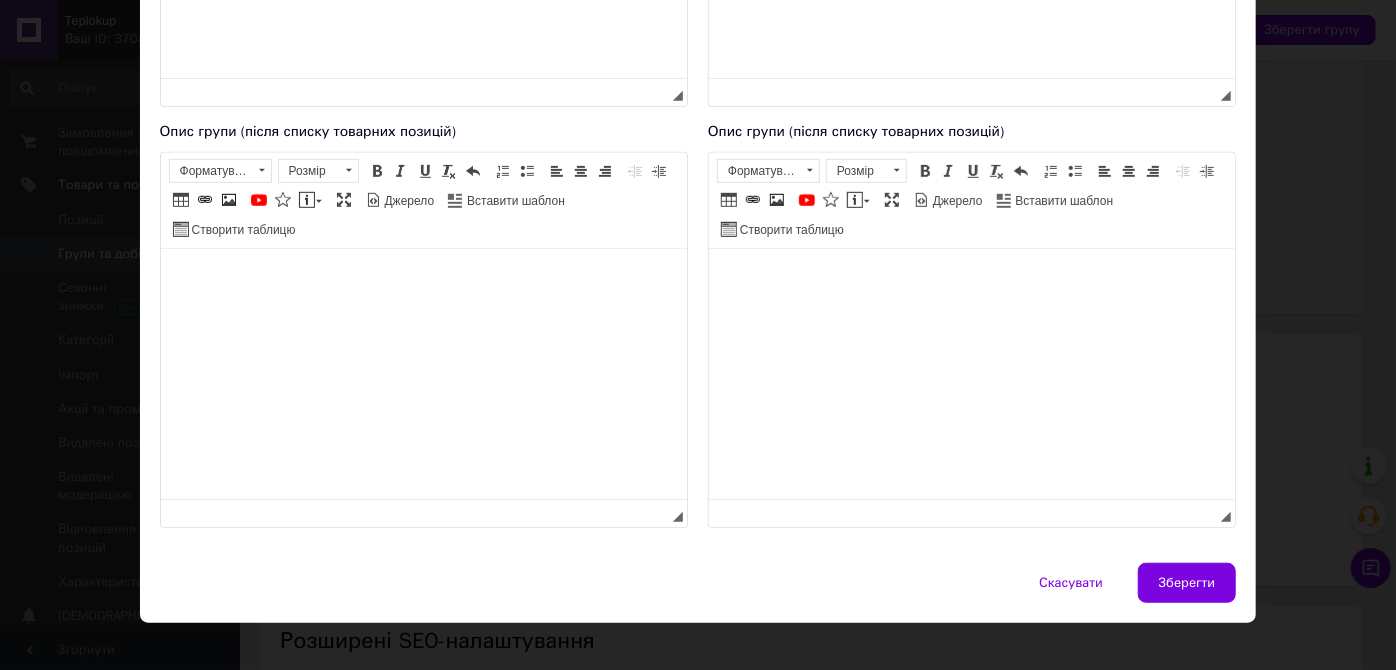 type on "Кондиционеры" 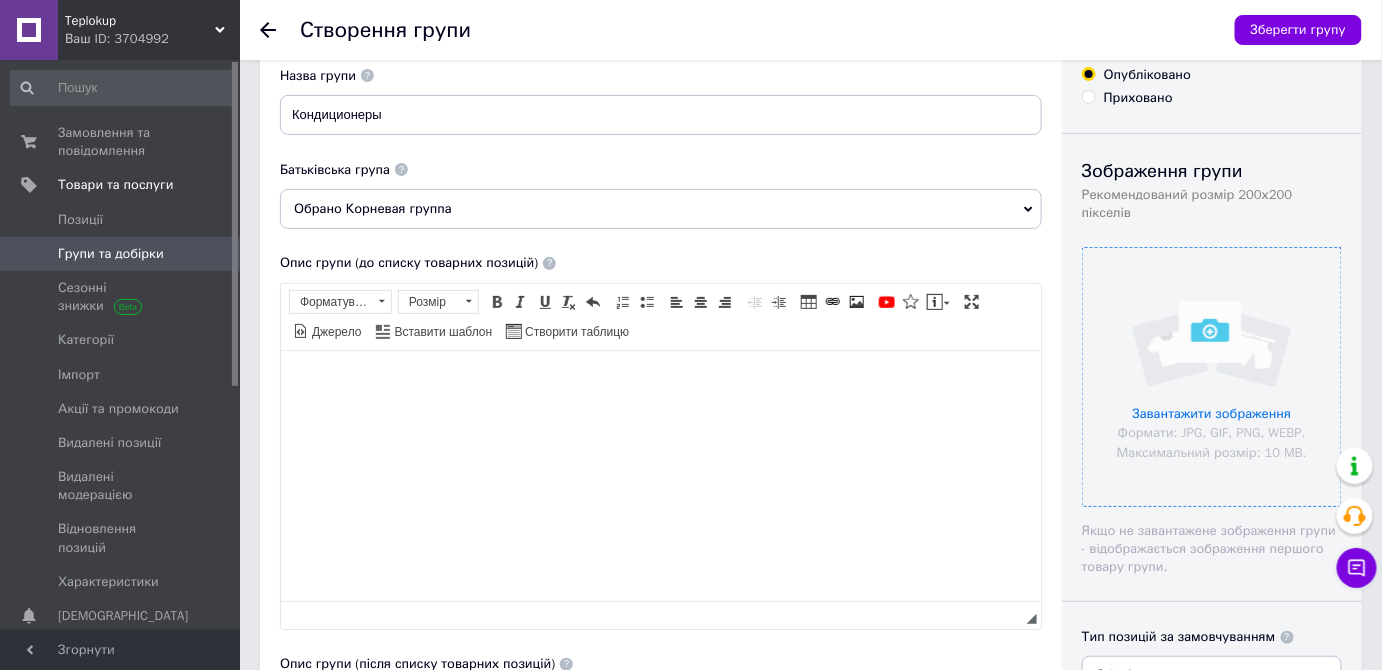 scroll, scrollTop: 90, scrollLeft: 0, axis: vertical 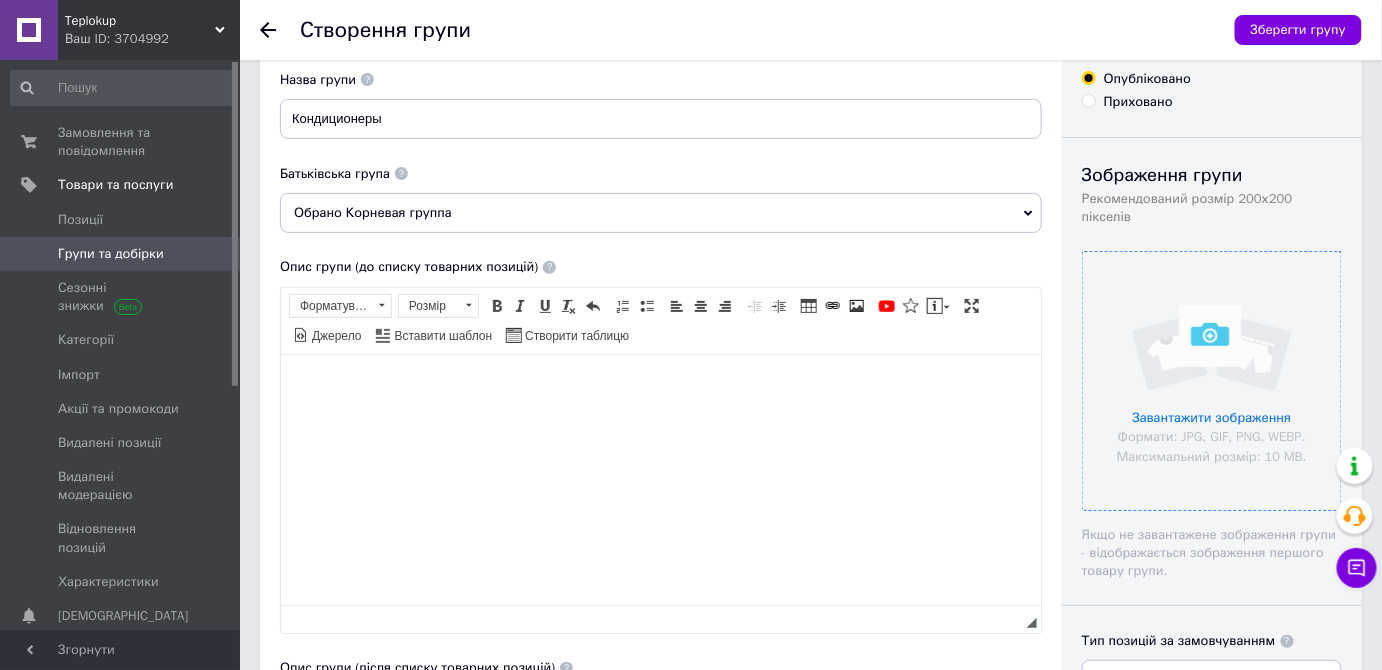 click at bounding box center (1212, 381) 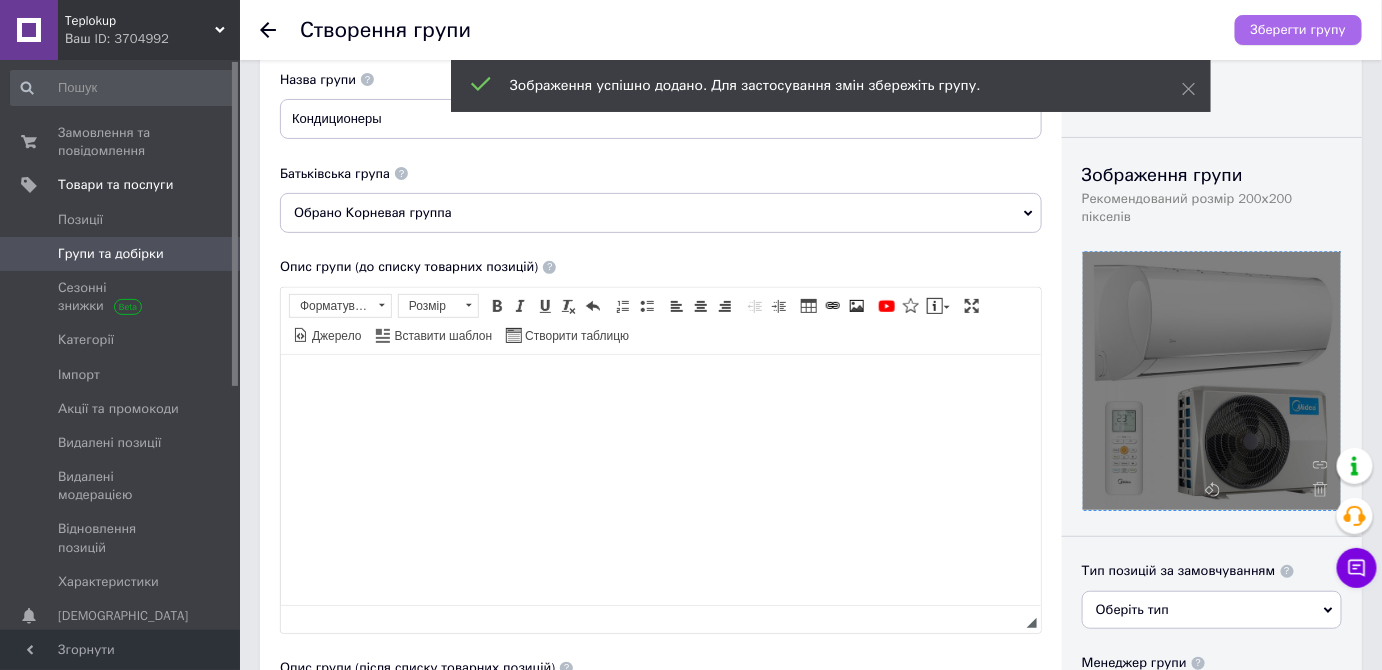 click on "Зберегти групу" at bounding box center [1298, 30] 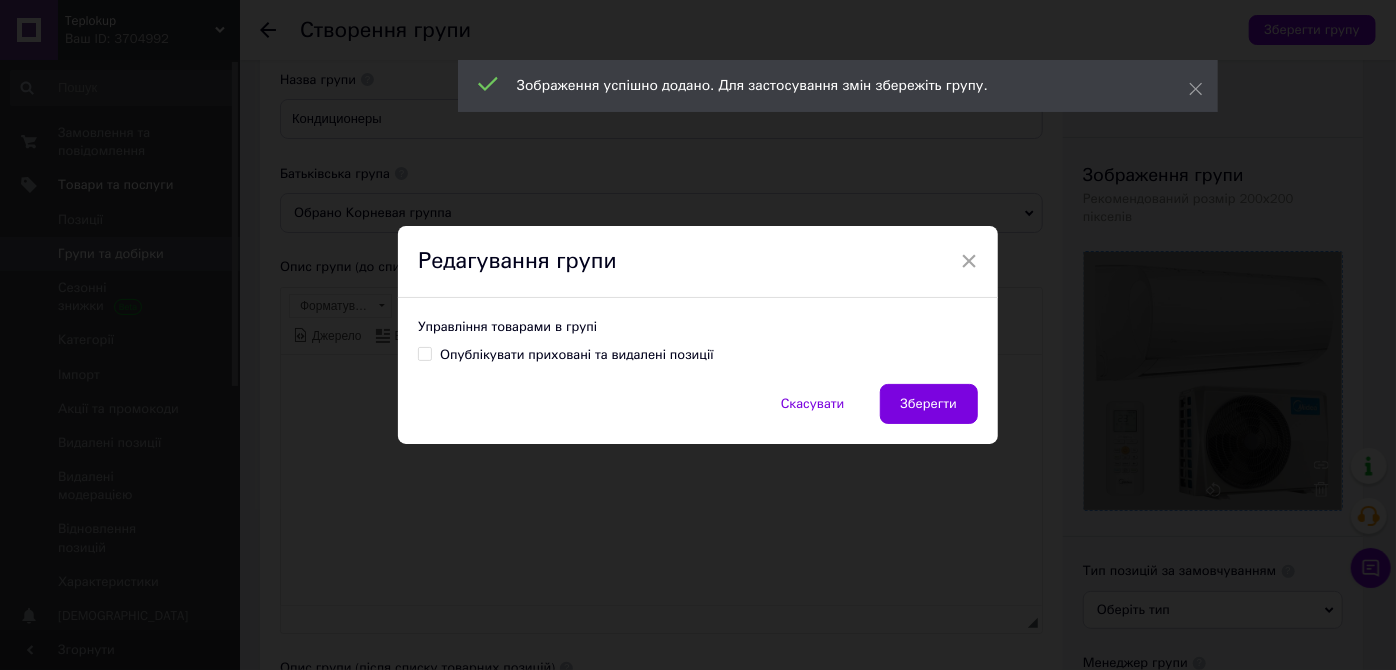 click on "Скасувати   Зберегти" at bounding box center [698, 414] 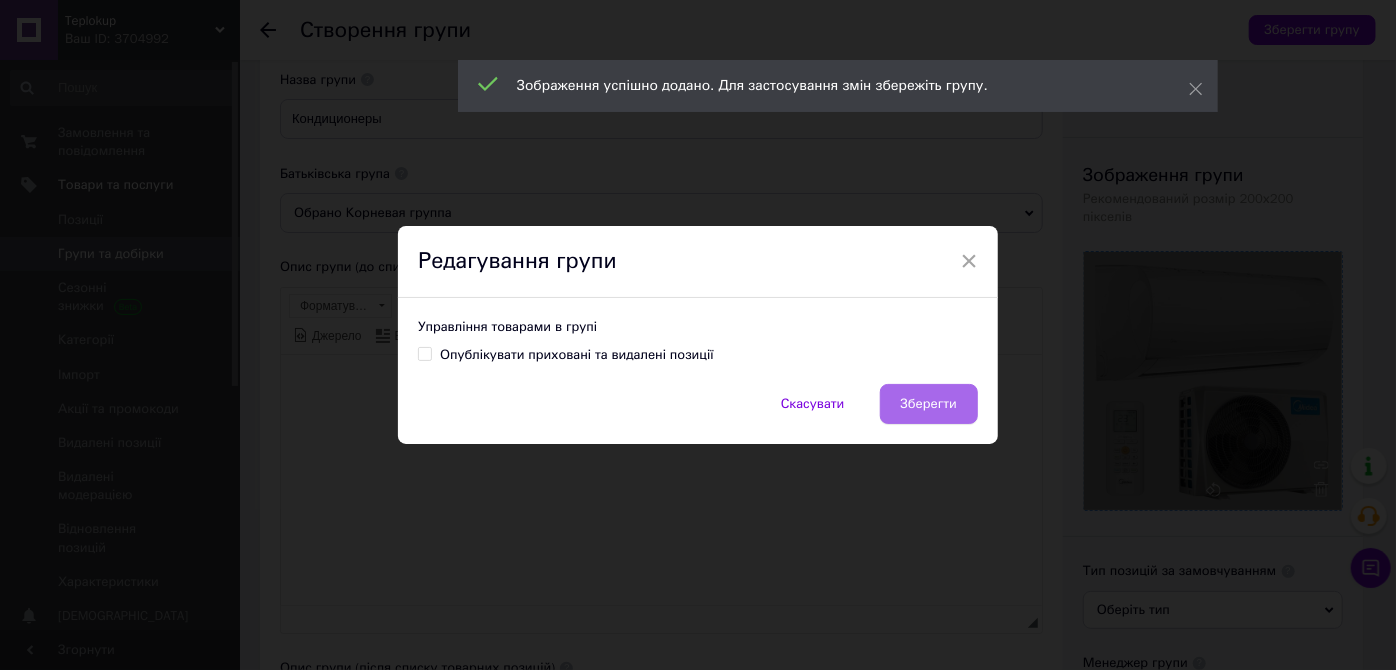 click on "Зберегти" at bounding box center [929, 404] 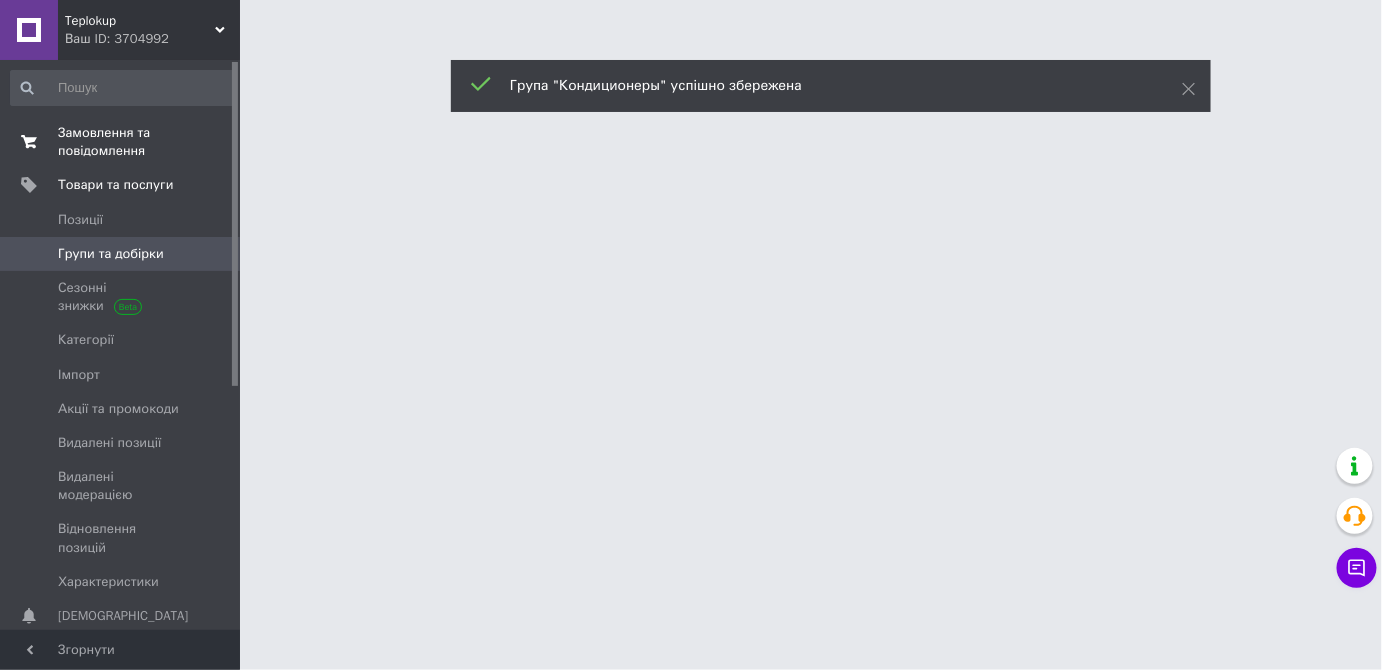 scroll, scrollTop: 0, scrollLeft: 0, axis: both 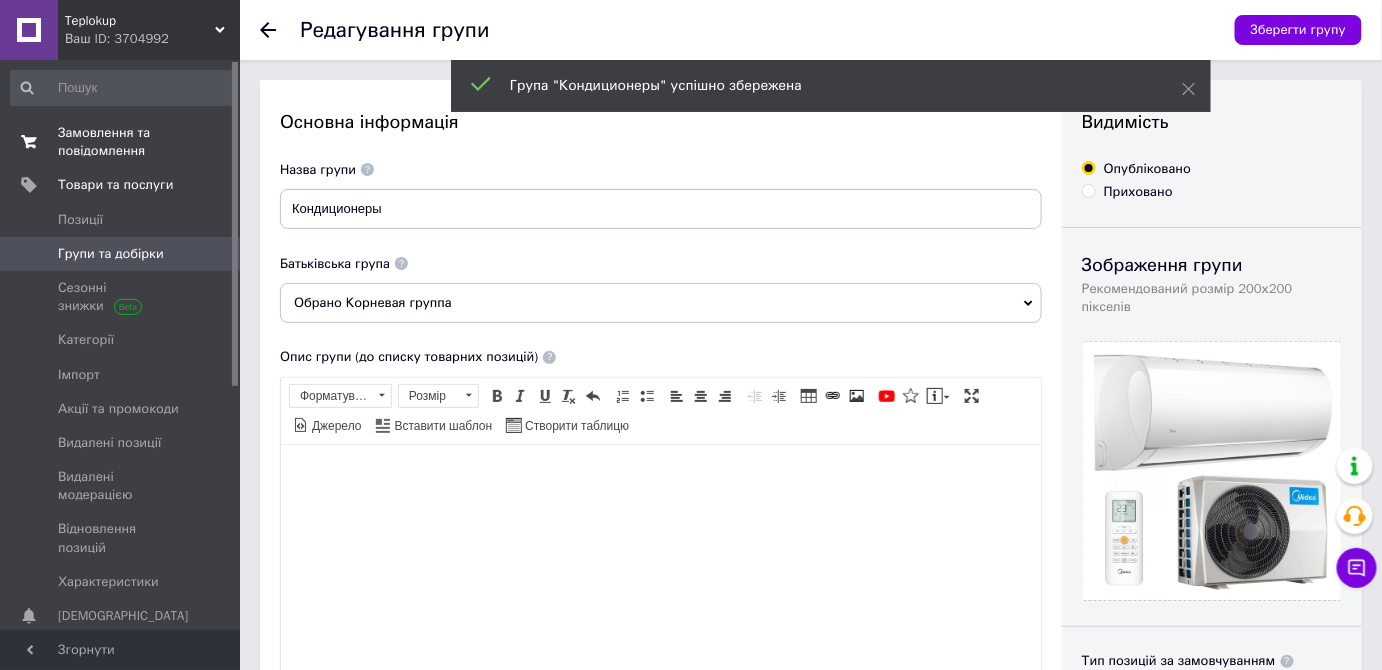 click on "Замовлення та повідомлення 0 0" at bounding box center [123, 142] 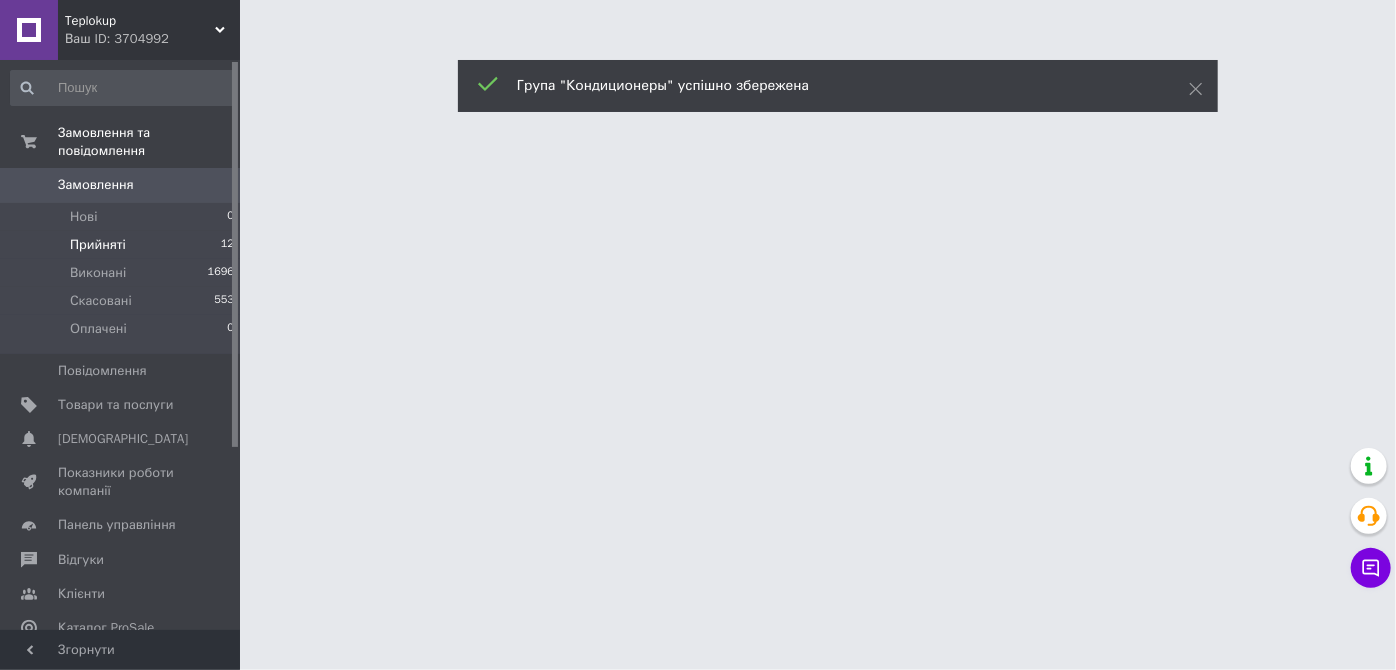 click on "Прийняті" at bounding box center (98, 245) 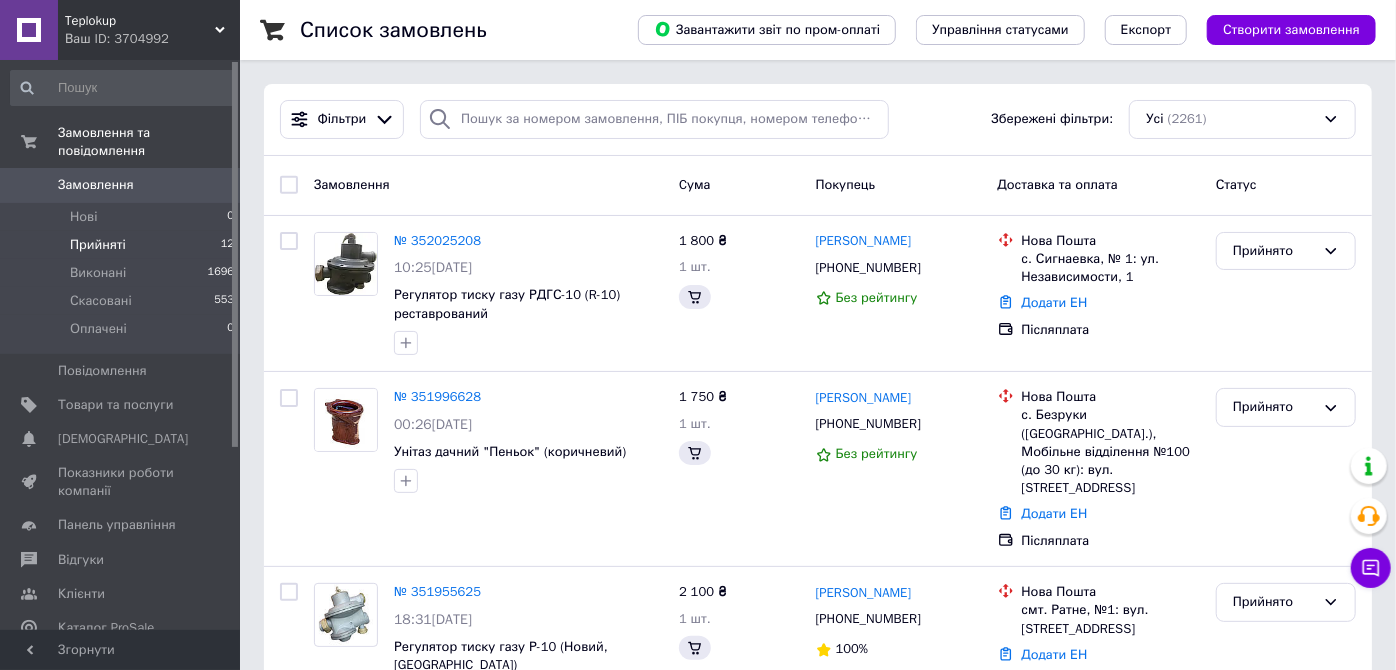 click on "Прийняті" at bounding box center (98, 245) 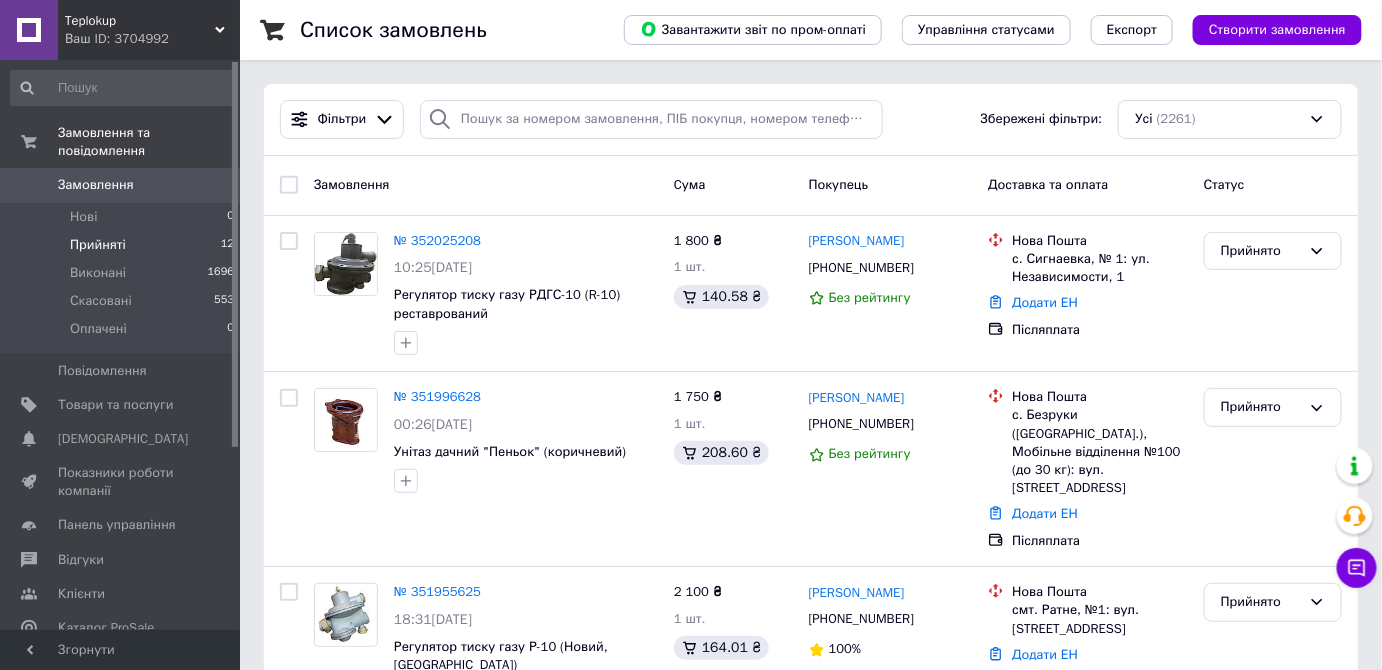 click on "Прийняті" at bounding box center [98, 245] 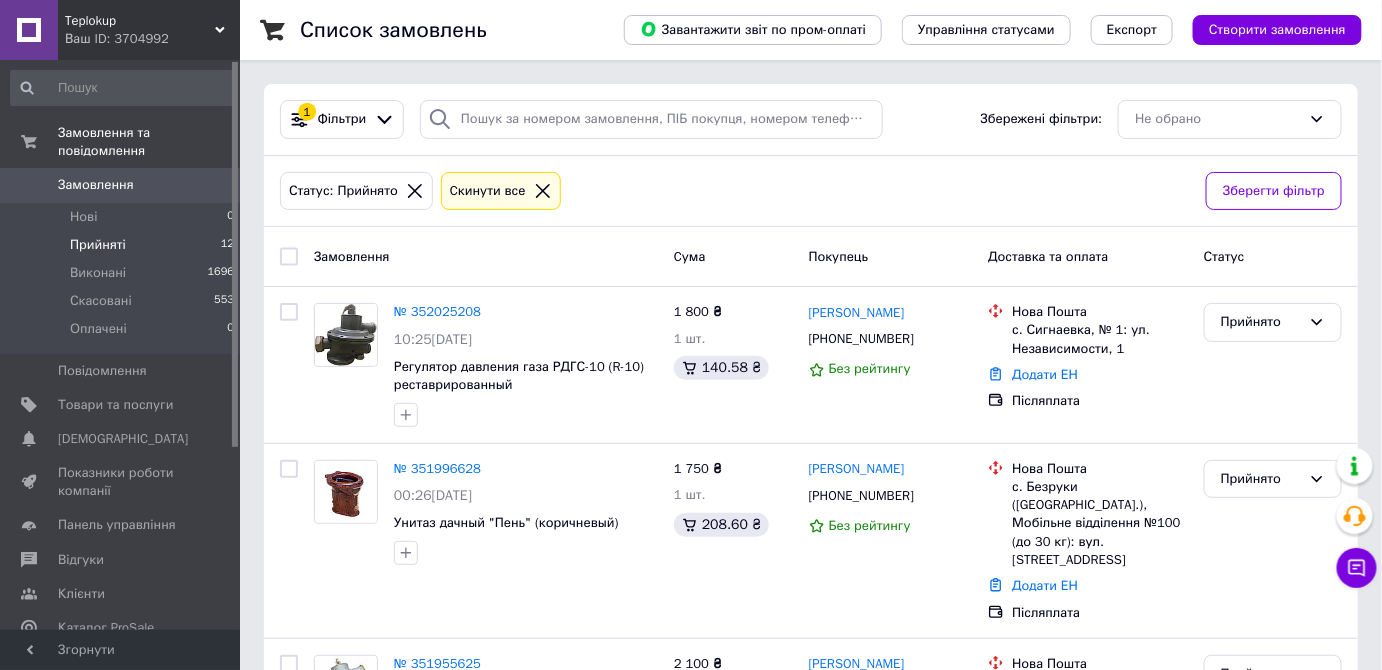 click on "Прийняті 12" at bounding box center [123, 245] 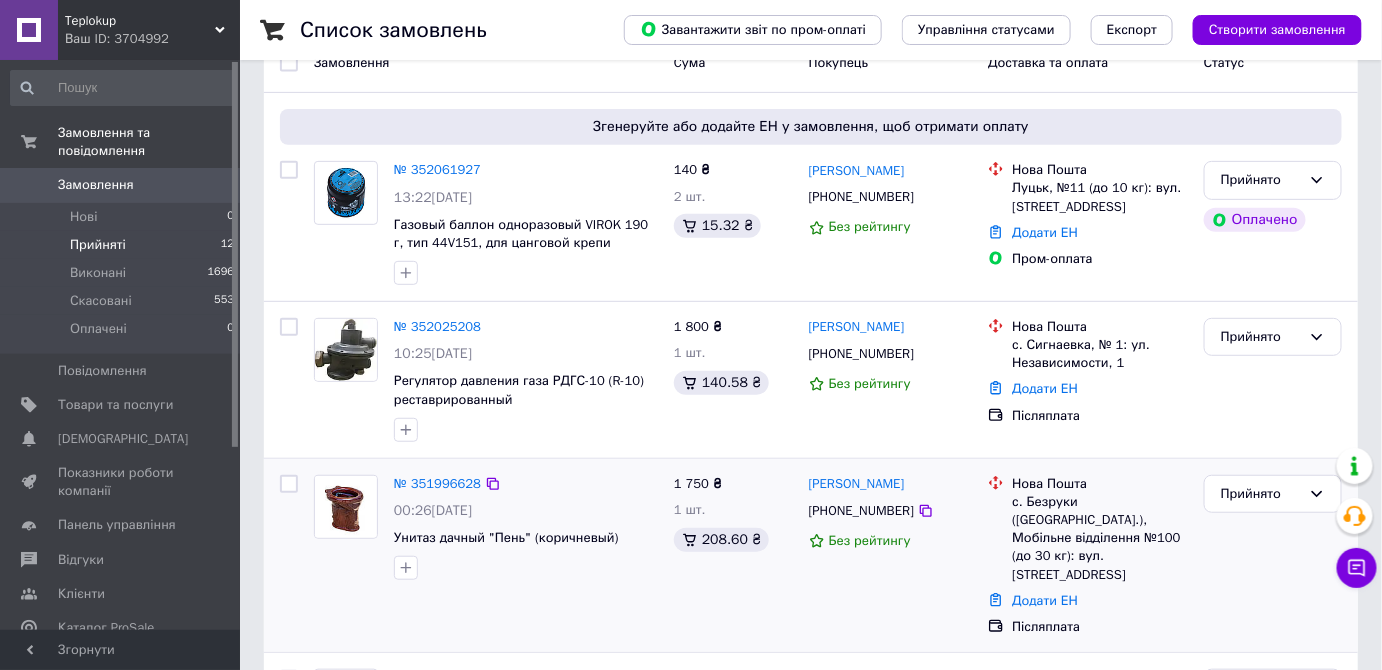 scroll, scrollTop: 272, scrollLeft: 0, axis: vertical 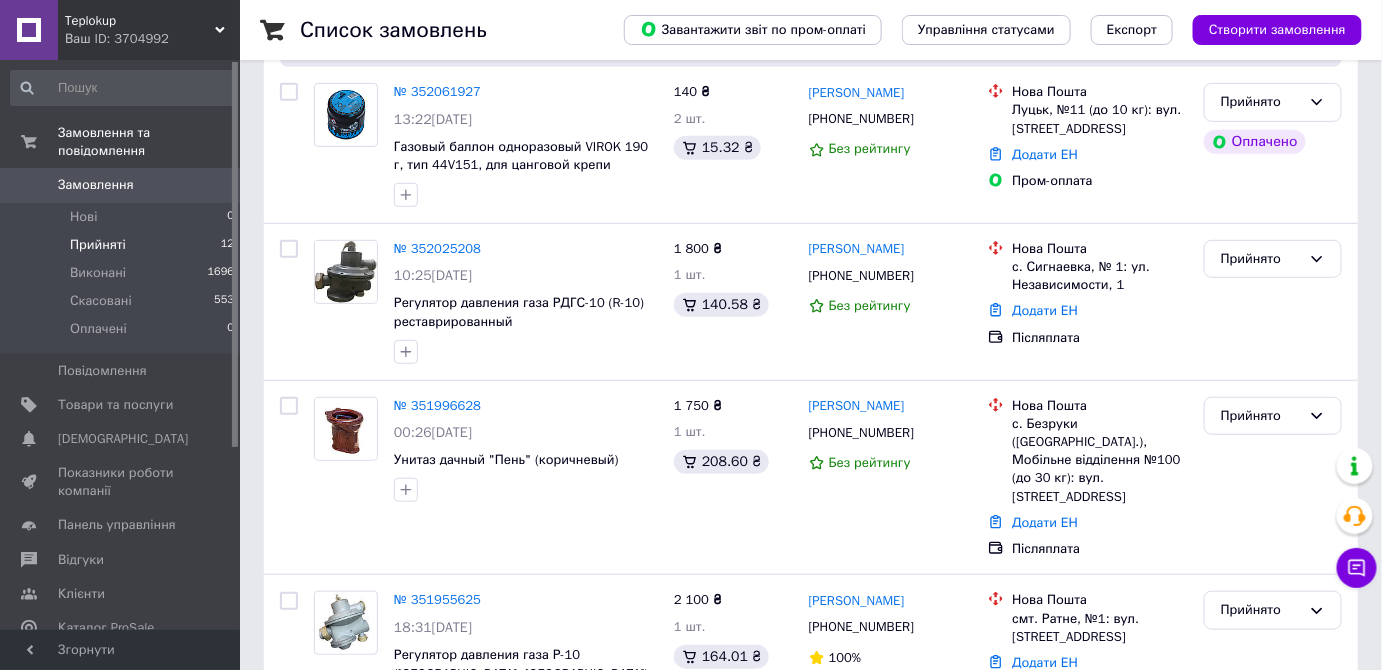 click 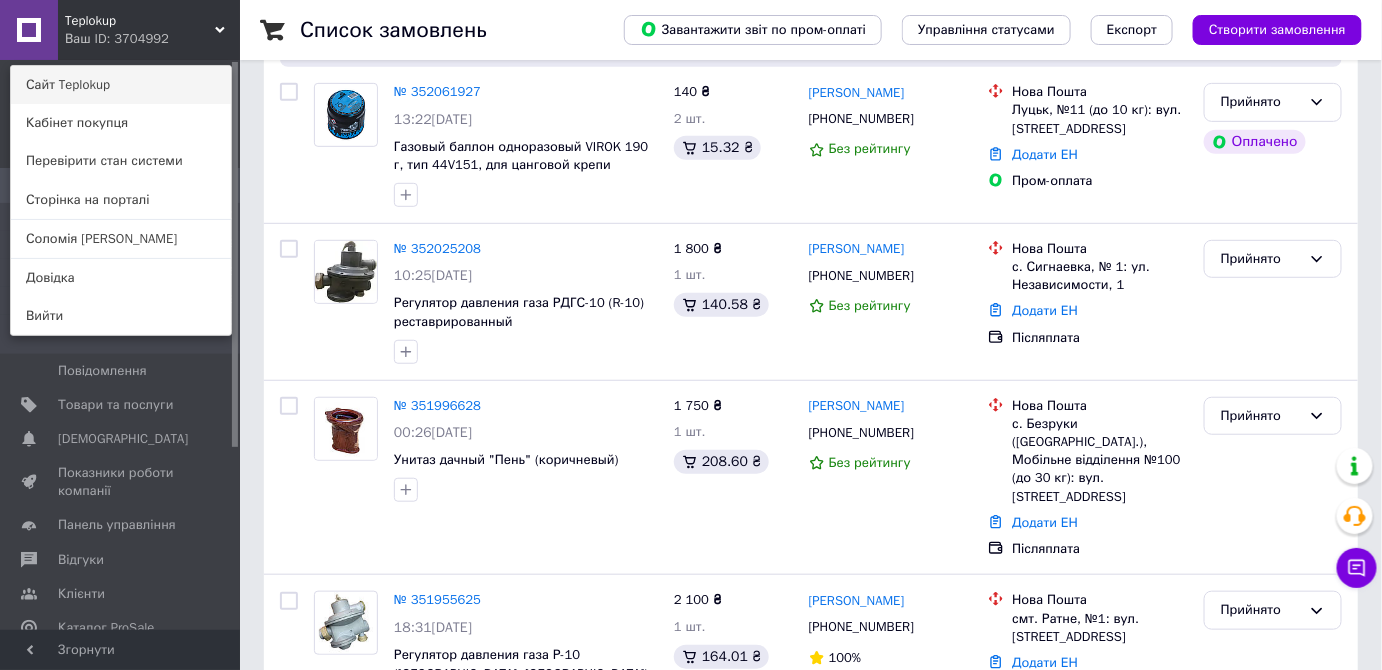 click on "Сайт Teplokup" at bounding box center (121, 85) 